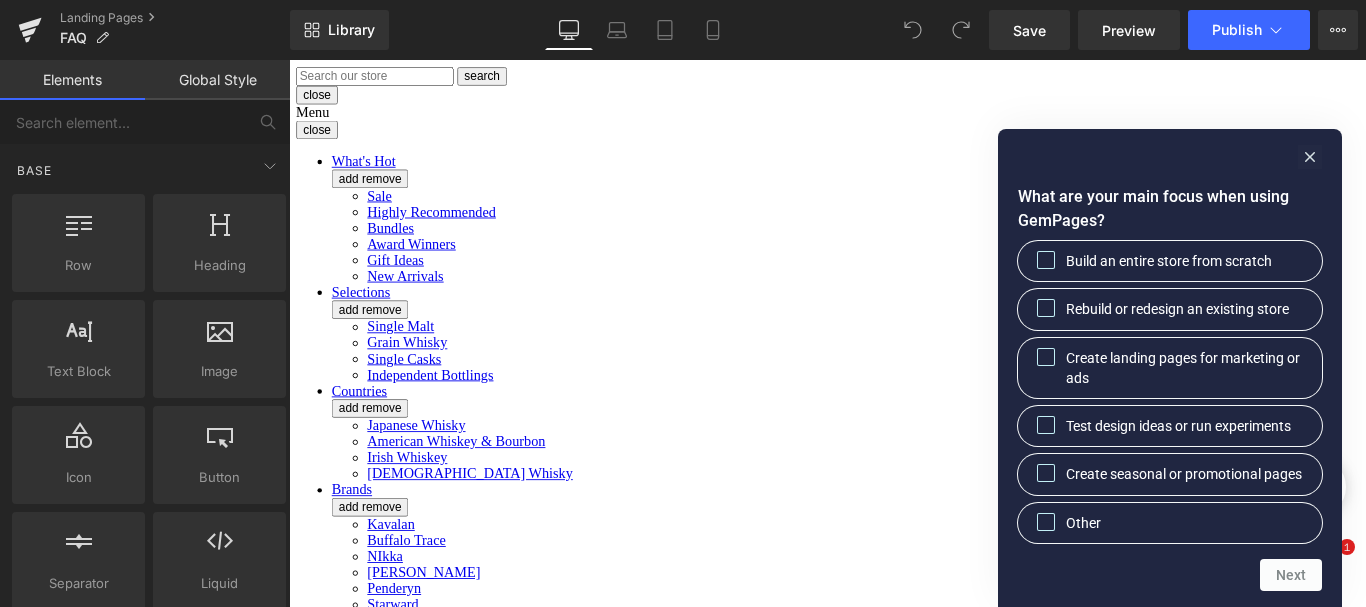 scroll, scrollTop: 0, scrollLeft: 0, axis: both 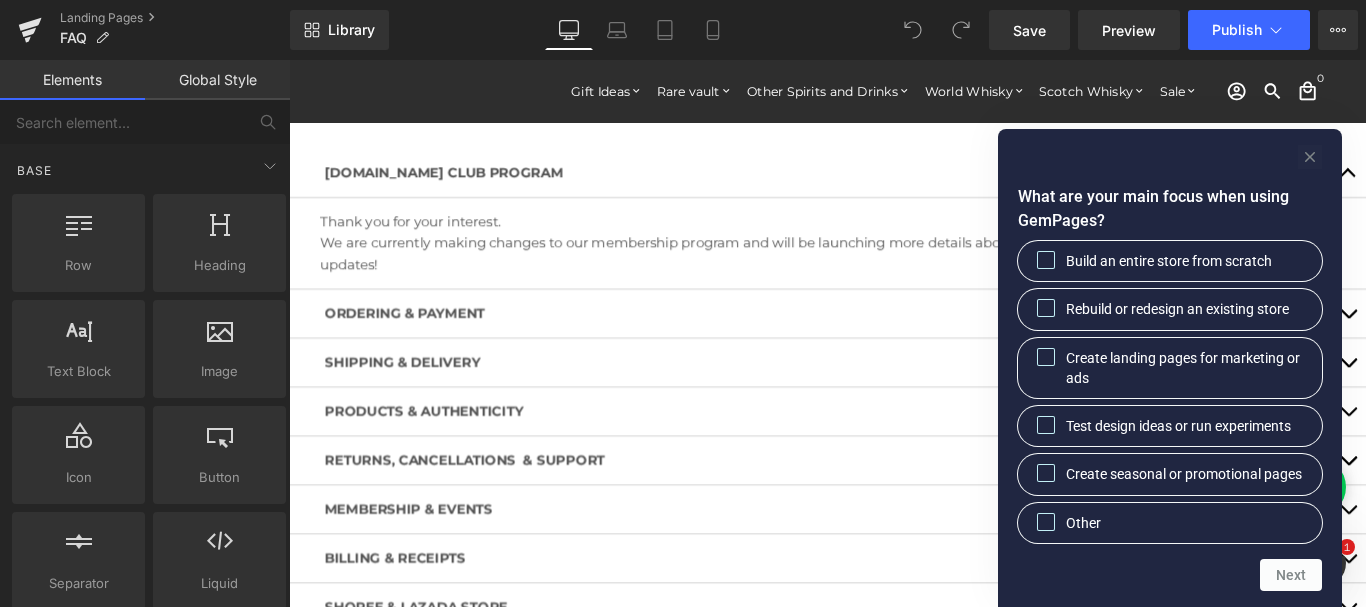 click 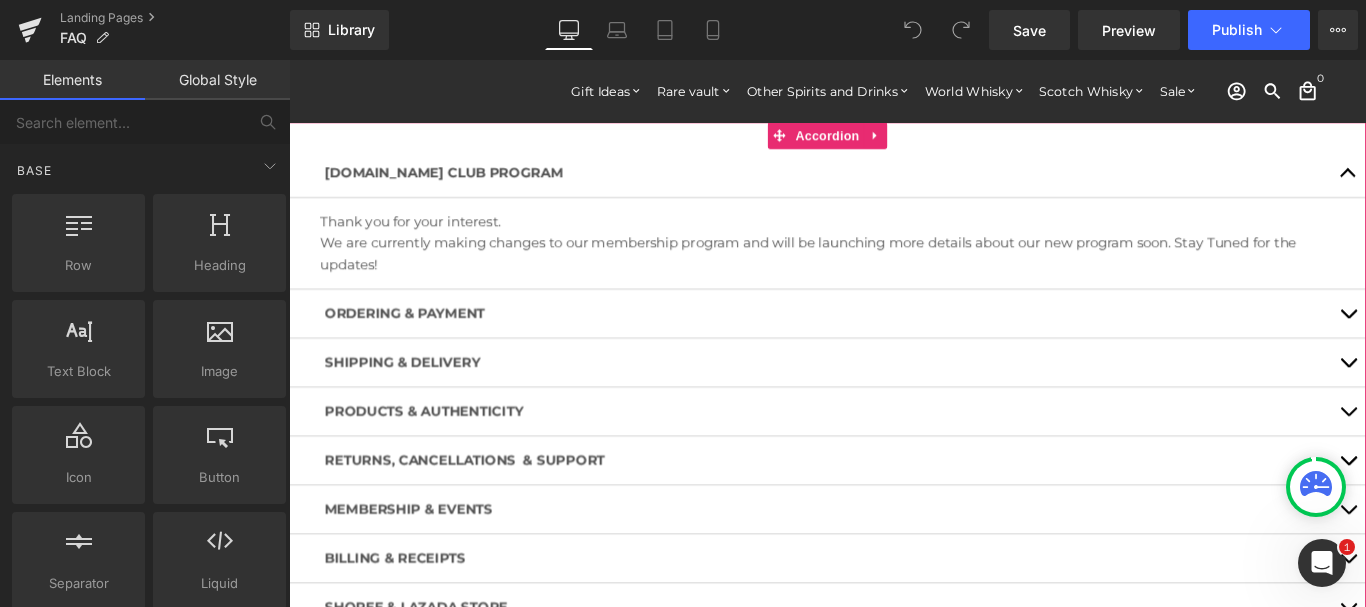 click at bounding box center (1479, 400) 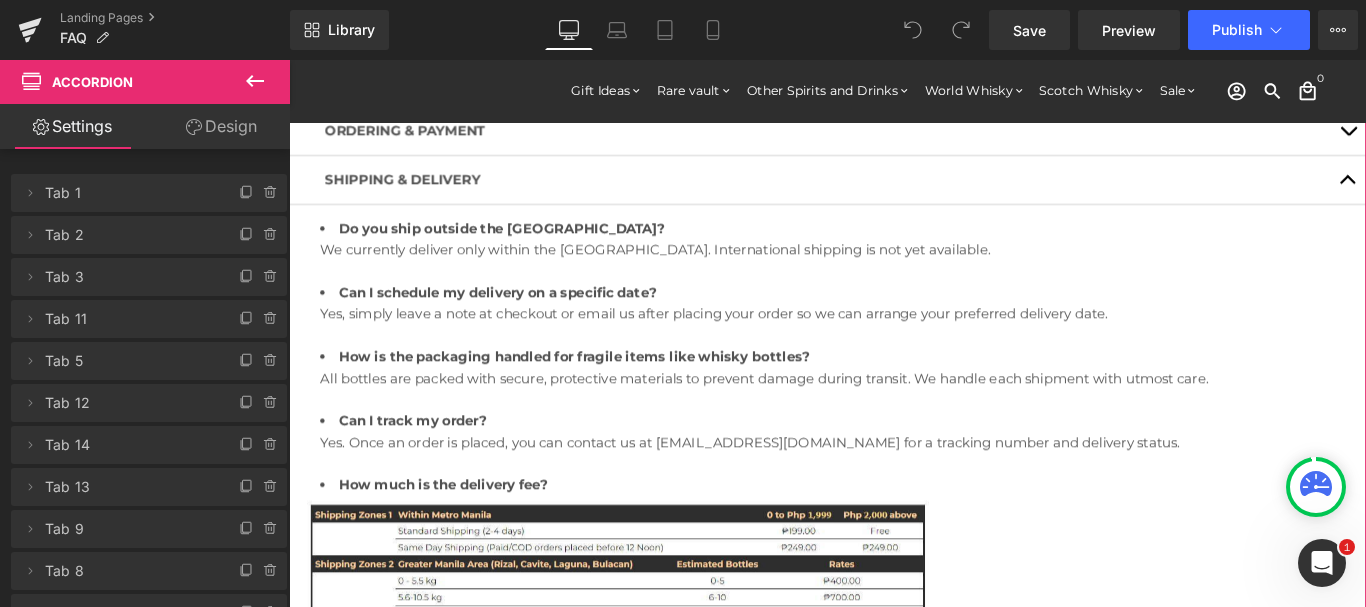 scroll, scrollTop: 0, scrollLeft: 0, axis: both 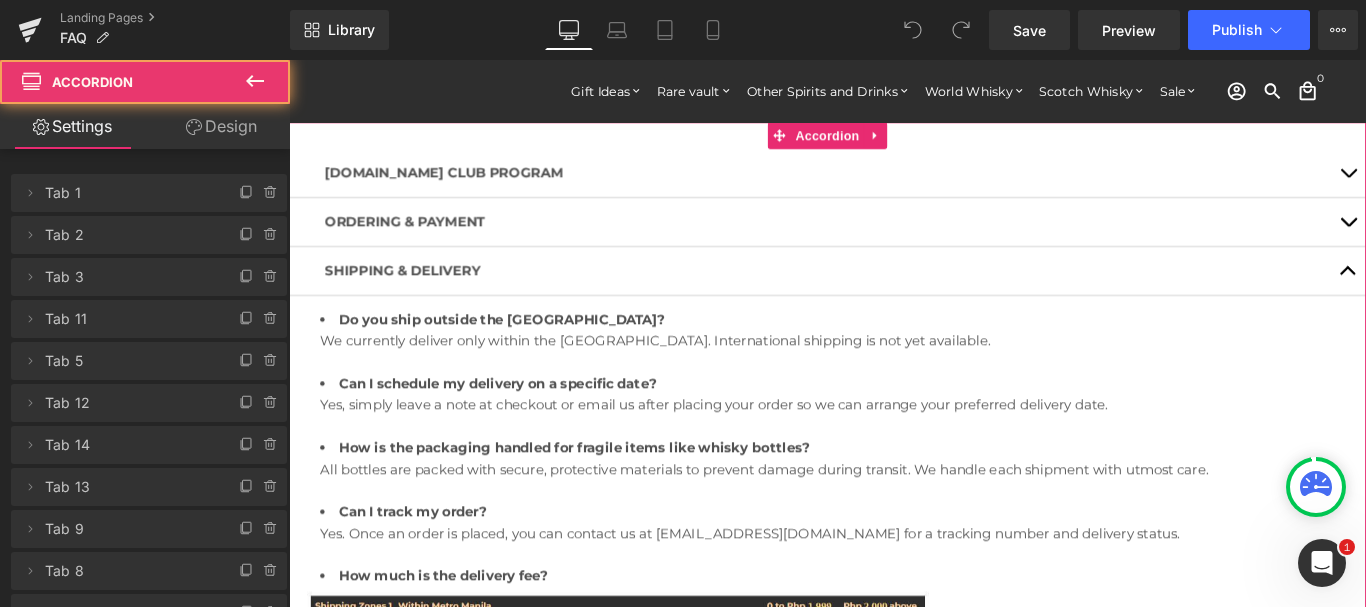click at bounding box center (1479, 297) 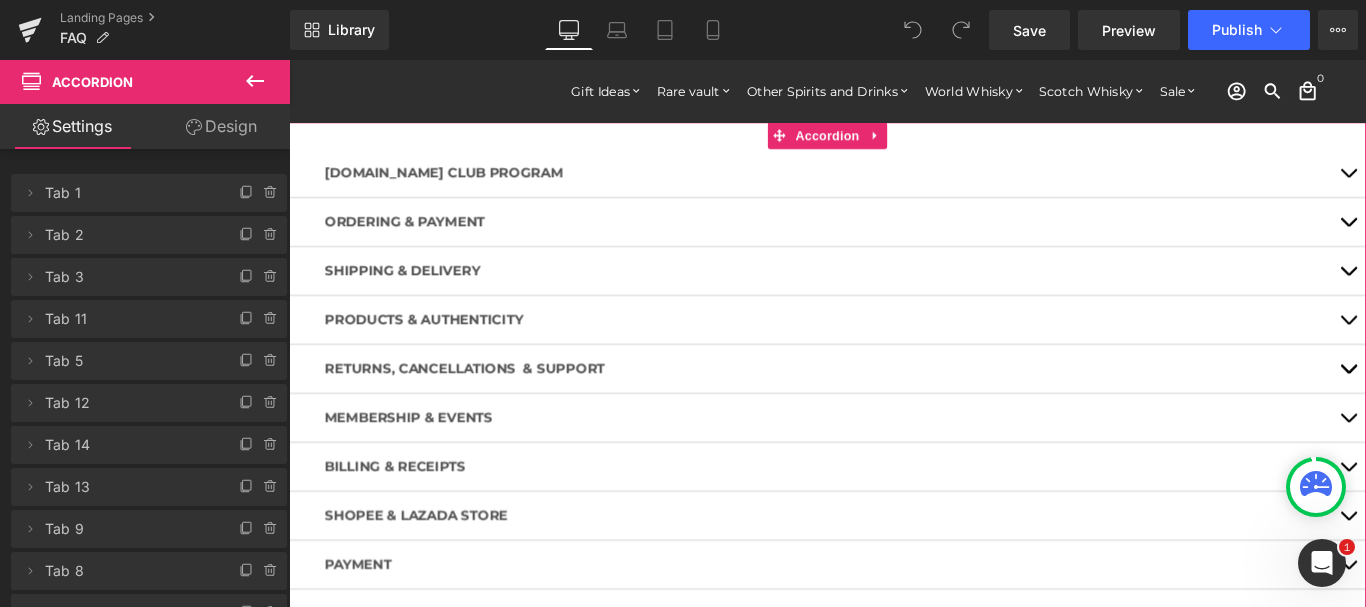 click at bounding box center (1479, 297) 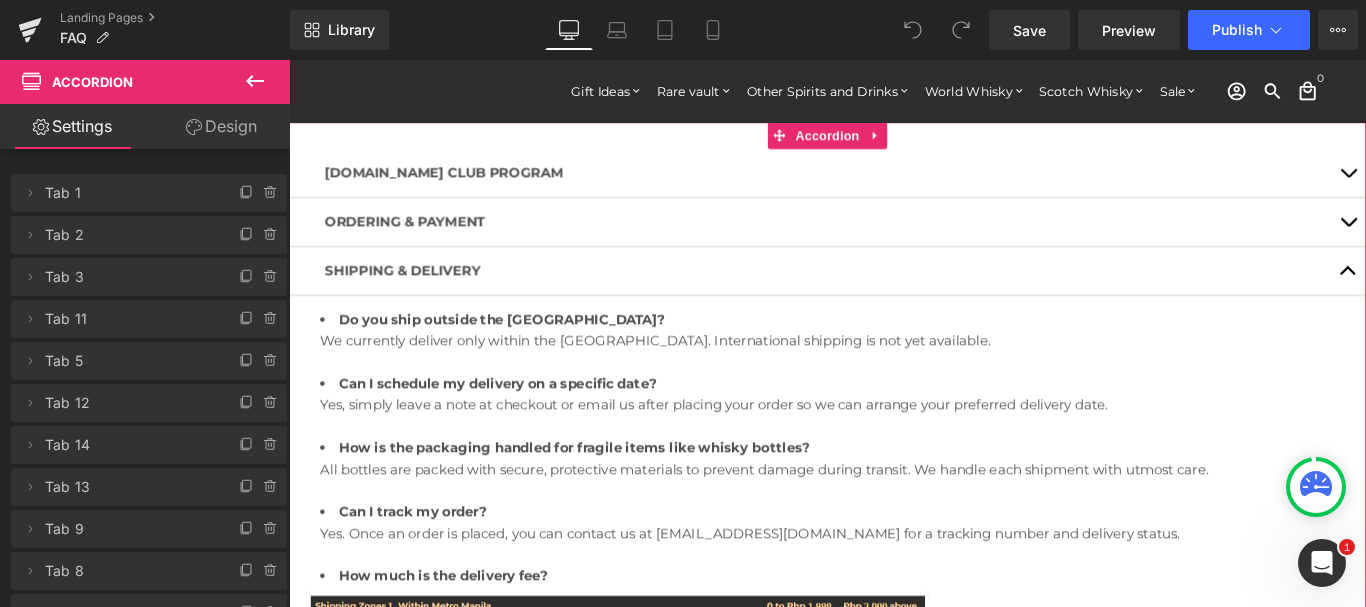 click at bounding box center (1479, 297) 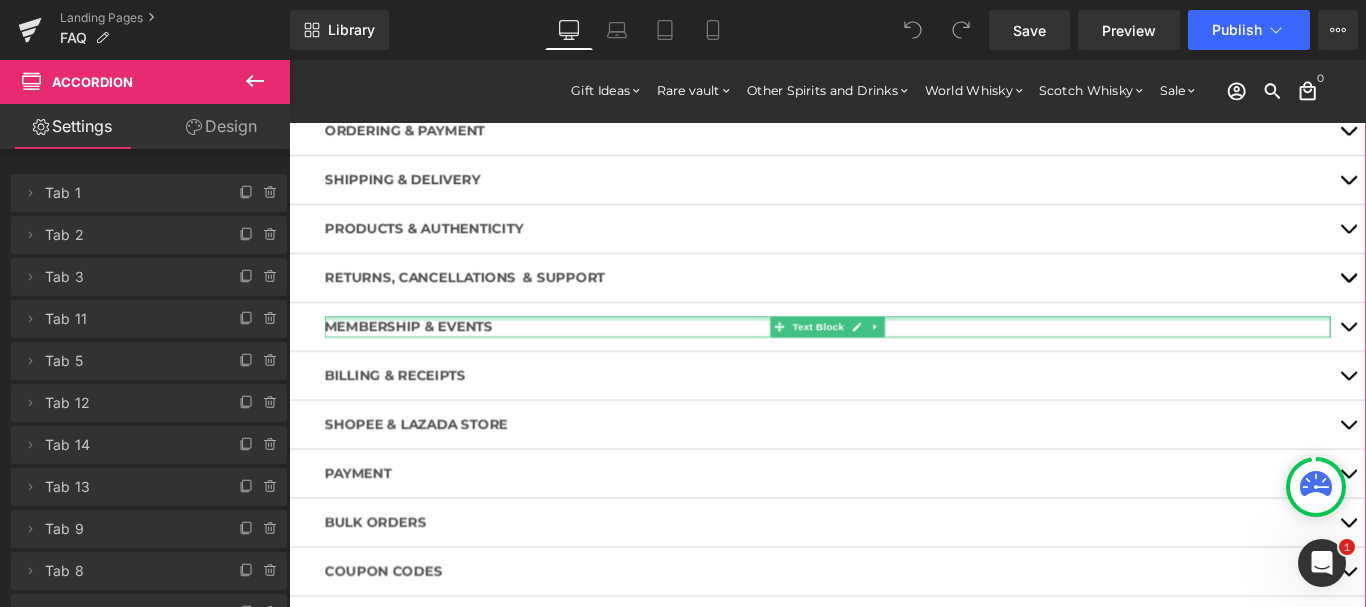 scroll, scrollTop: 0, scrollLeft: 0, axis: both 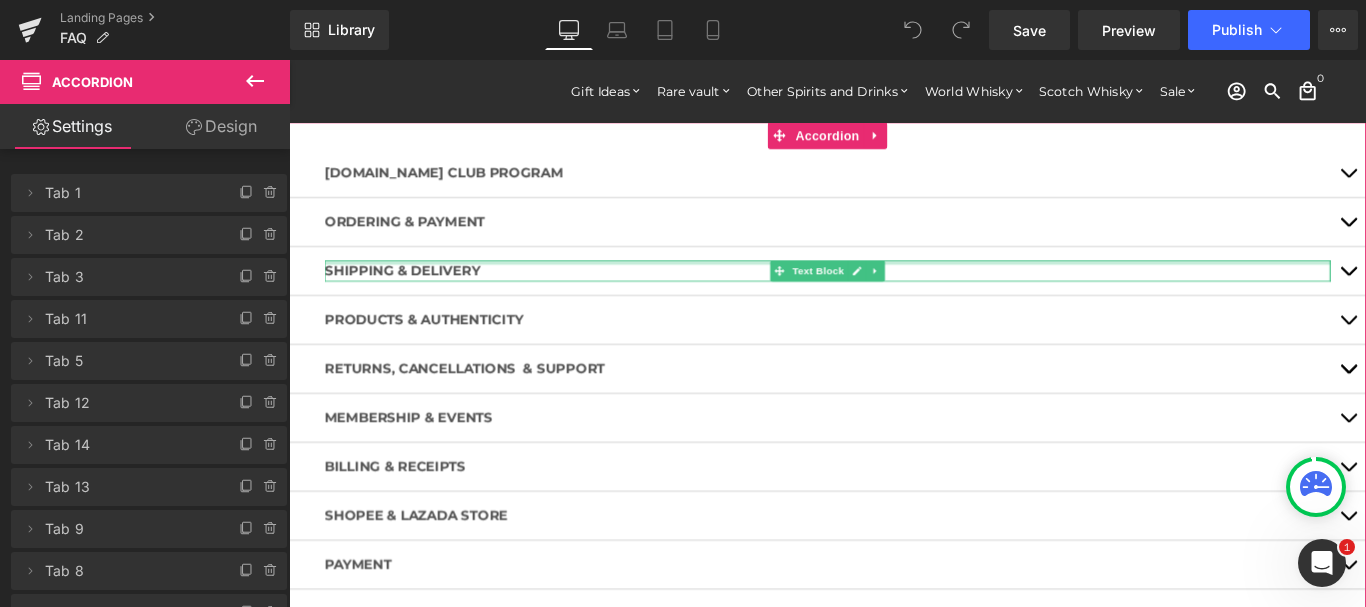 click at bounding box center (894, 287) 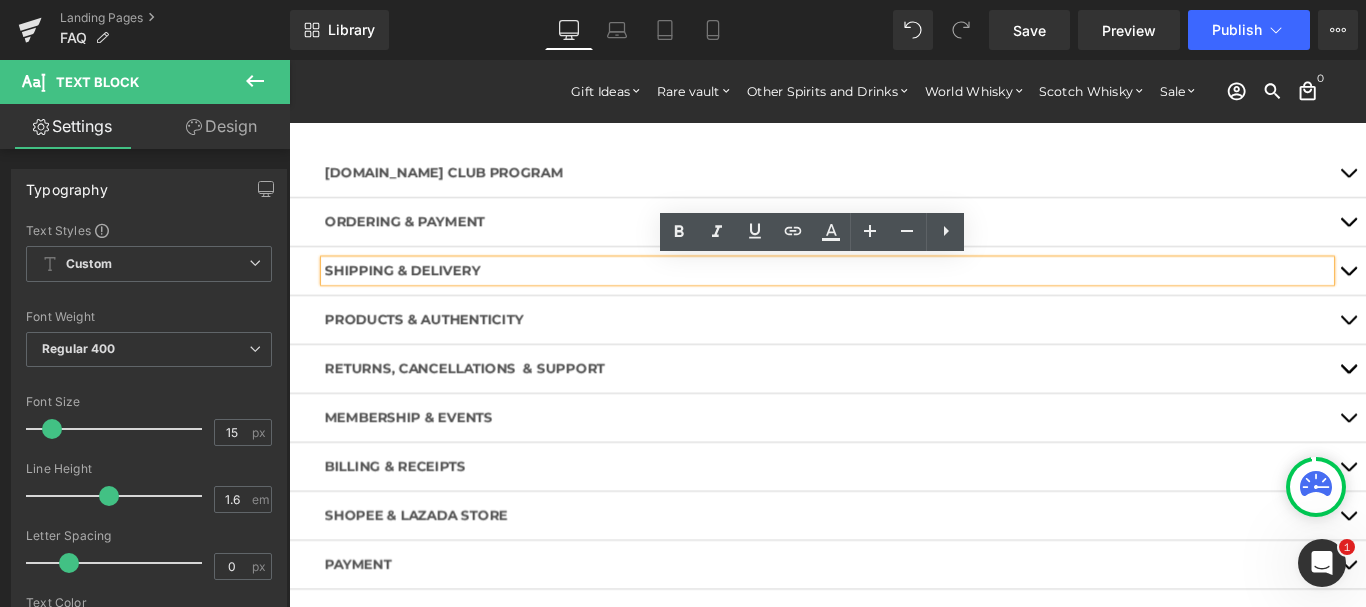 click at bounding box center (1479, 302) 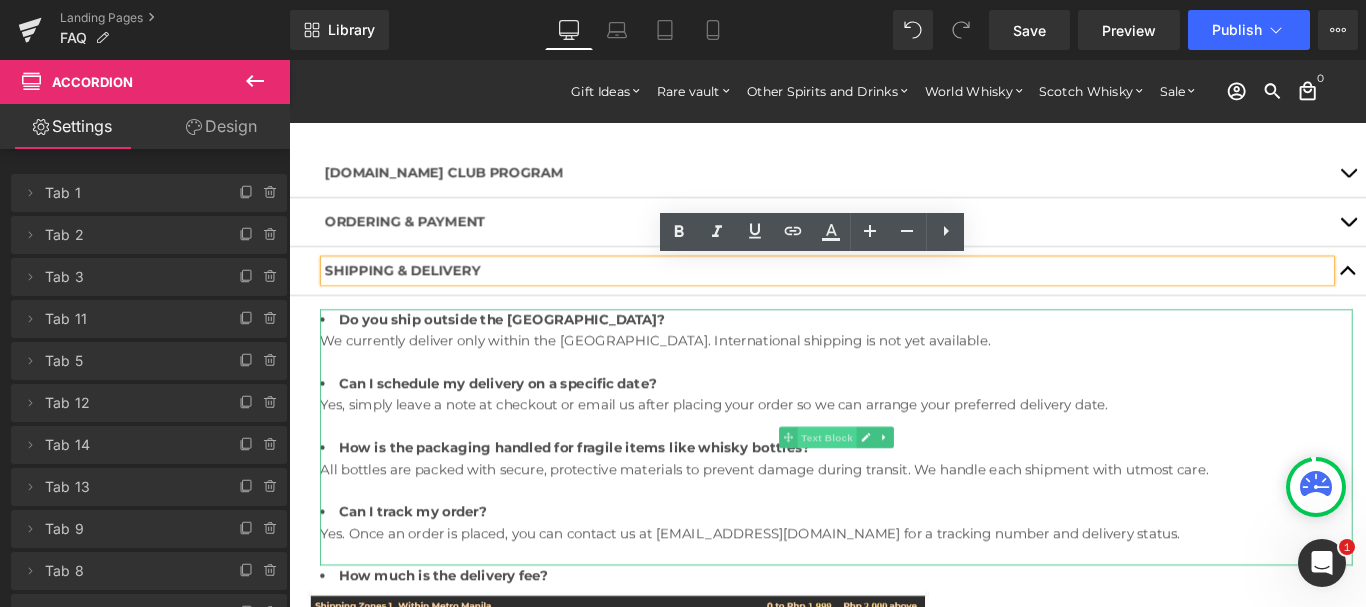 click on "Text Block" at bounding box center (893, 484) 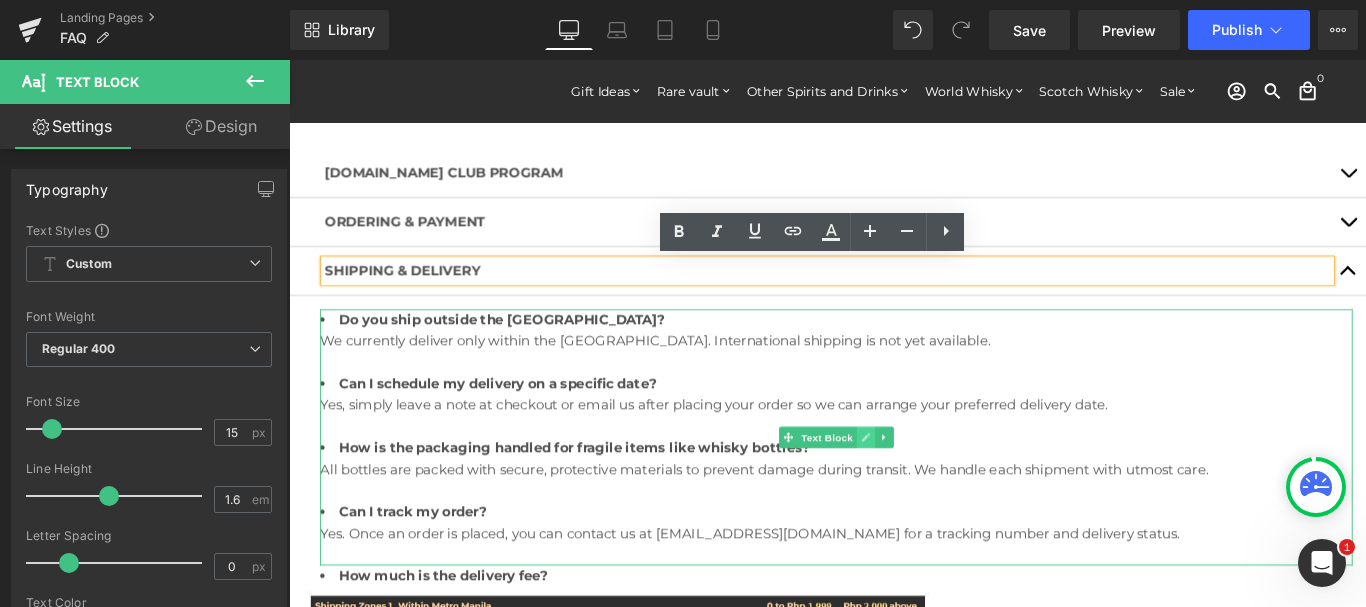 click at bounding box center (937, 484) 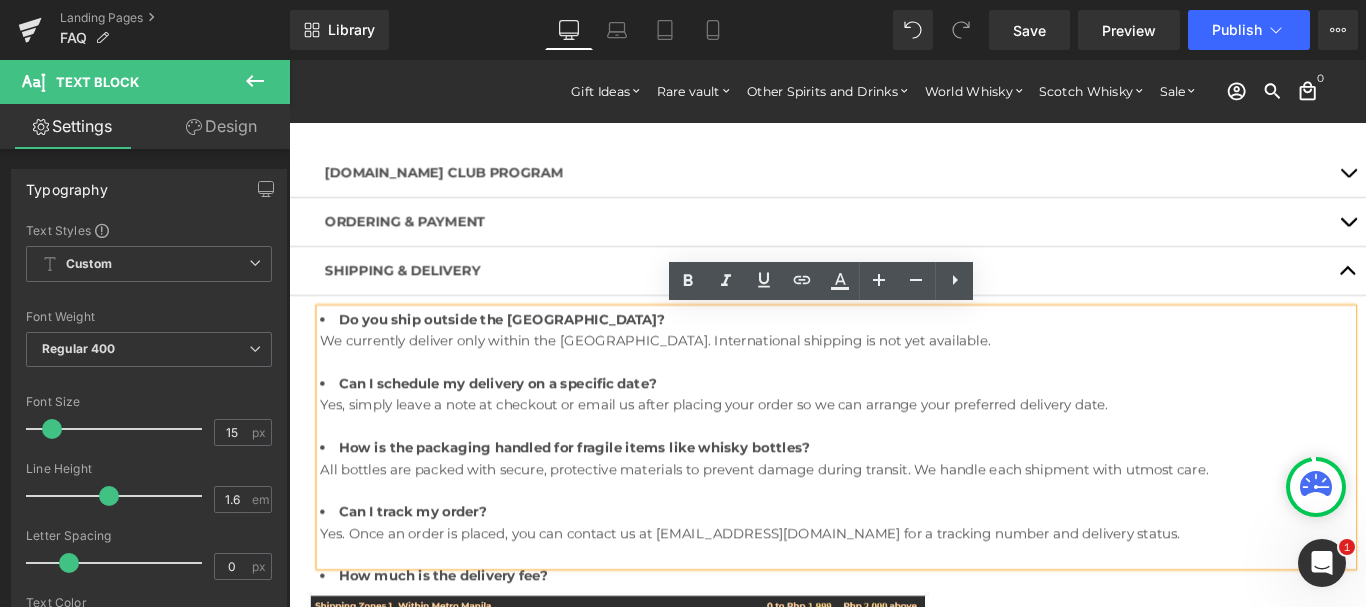 click on "Do you ship outside the [GEOGRAPHIC_DATA]? We currently deliver only within the [GEOGRAPHIC_DATA]. International shipping is not yet available." at bounding box center [904, 376] 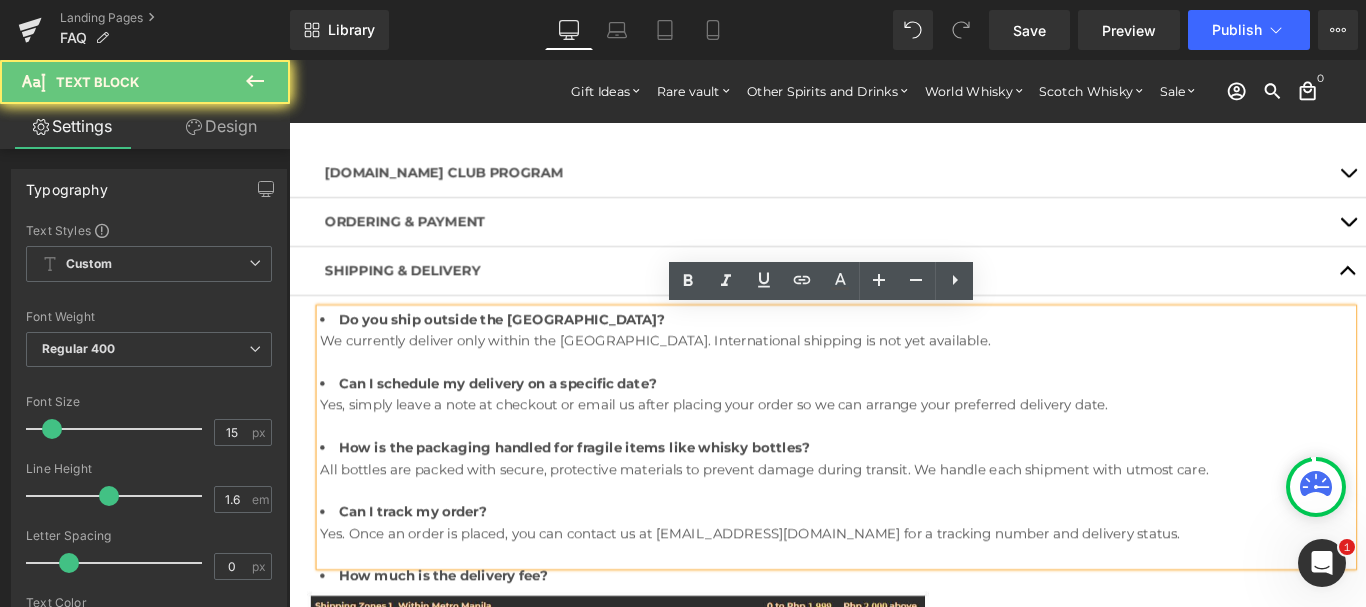 click on "Do you ship outside the [GEOGRAPHIC_DATA]? We currently deliver only within the [GEOGRAPHIC_DATA]. International shipping is not yet available." at bounding box center [904, 376] 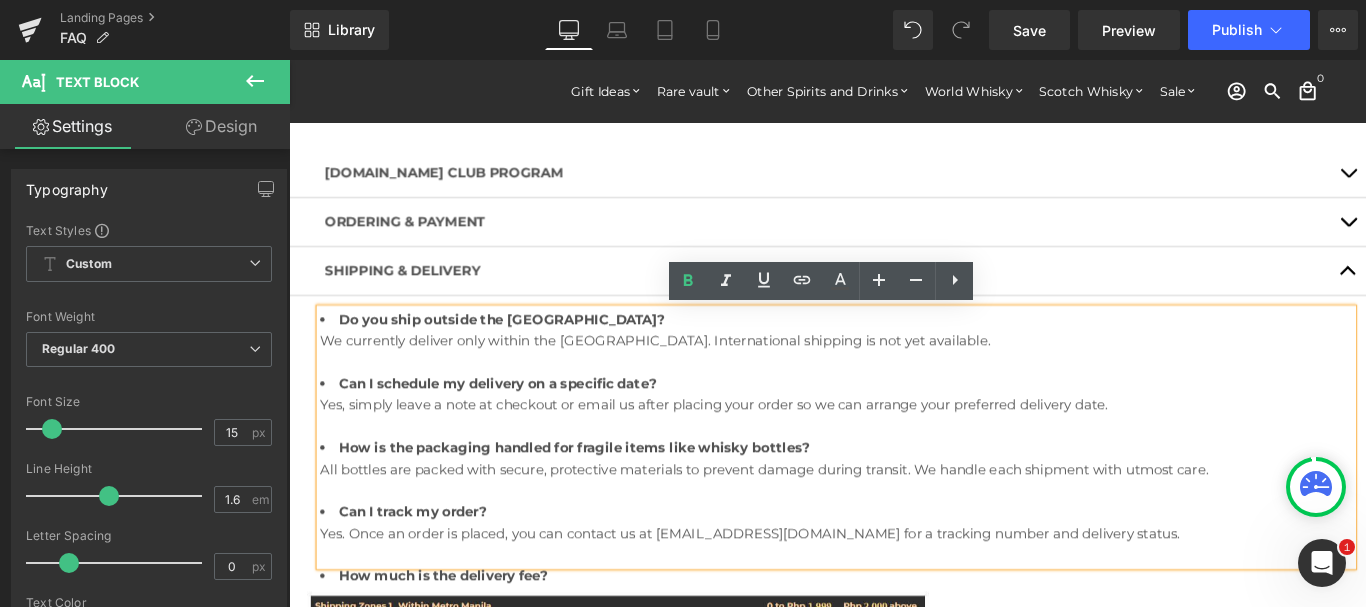 click on "Do you ship outside the Philippines? We currently deliver only within the Philippines. International shipping is not yet available. Can I schedule my delivery on a specific date? Yes, simply leave a note at checkout or email us after placing your order so we can arrange your preferred delivery date. How is the packaging handled for fragile items like whisky bottles? All bottles are packed with secure, protective materials to prevent damage during transit. We handle each shipment with utmost care. Can I track my order? Yes. Once an order is placed, you can contact us at support@singlemalt.ph for a tracking number and delivery status." at bounding box center [904, 484] 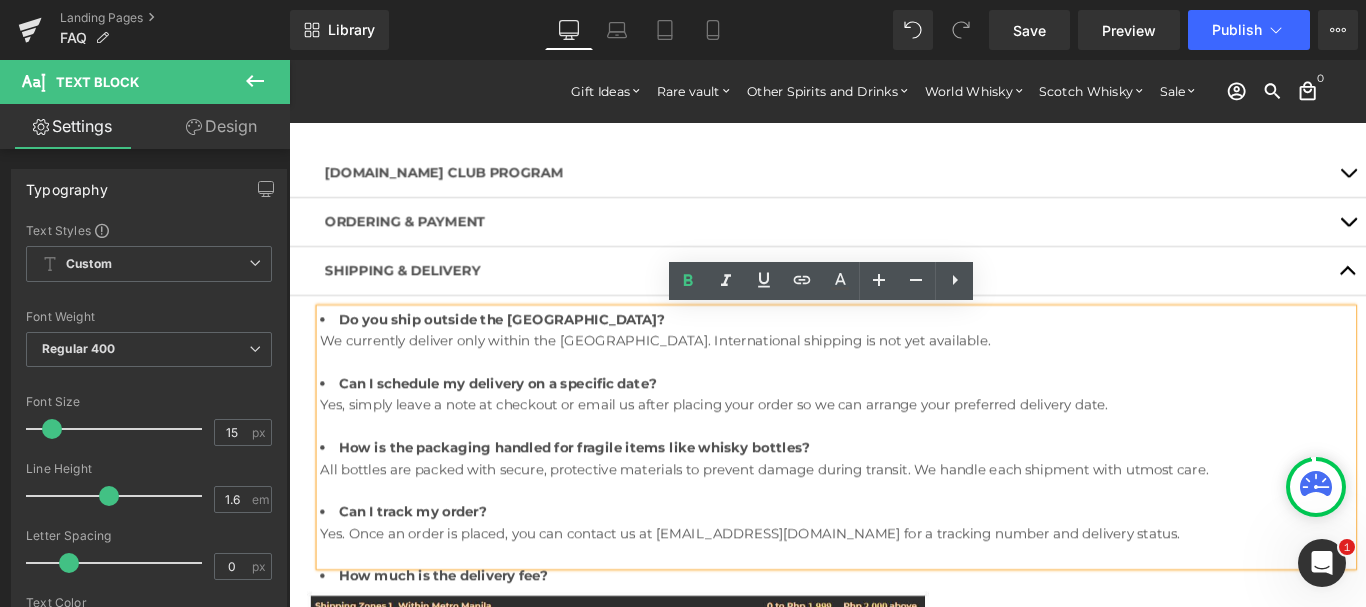 type 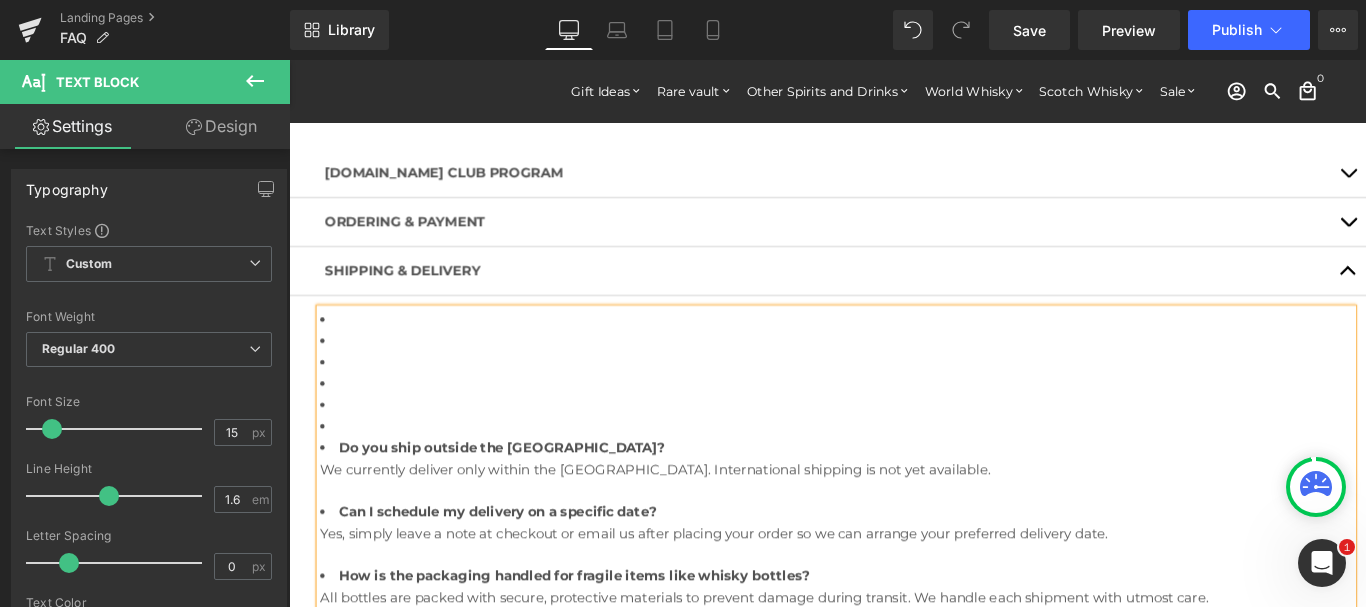 click at bounding box center (904, 472) 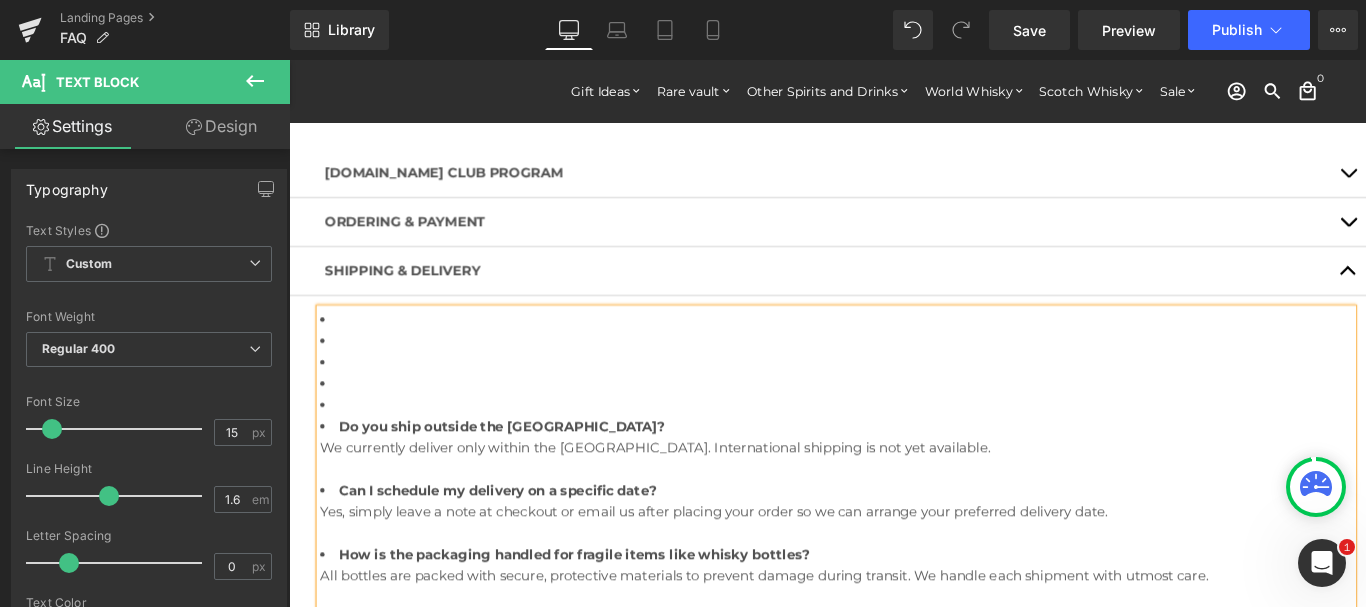 click at bounding box center (904, 448) 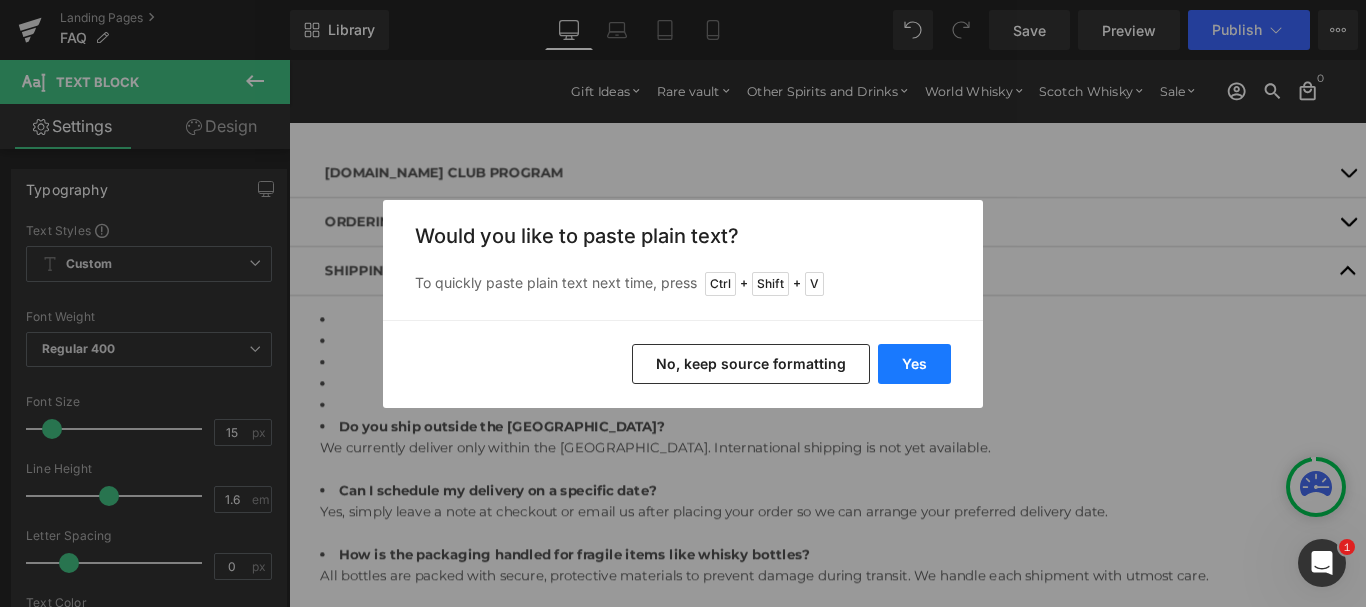 click on "Yes" at bounding box center [914, 364] 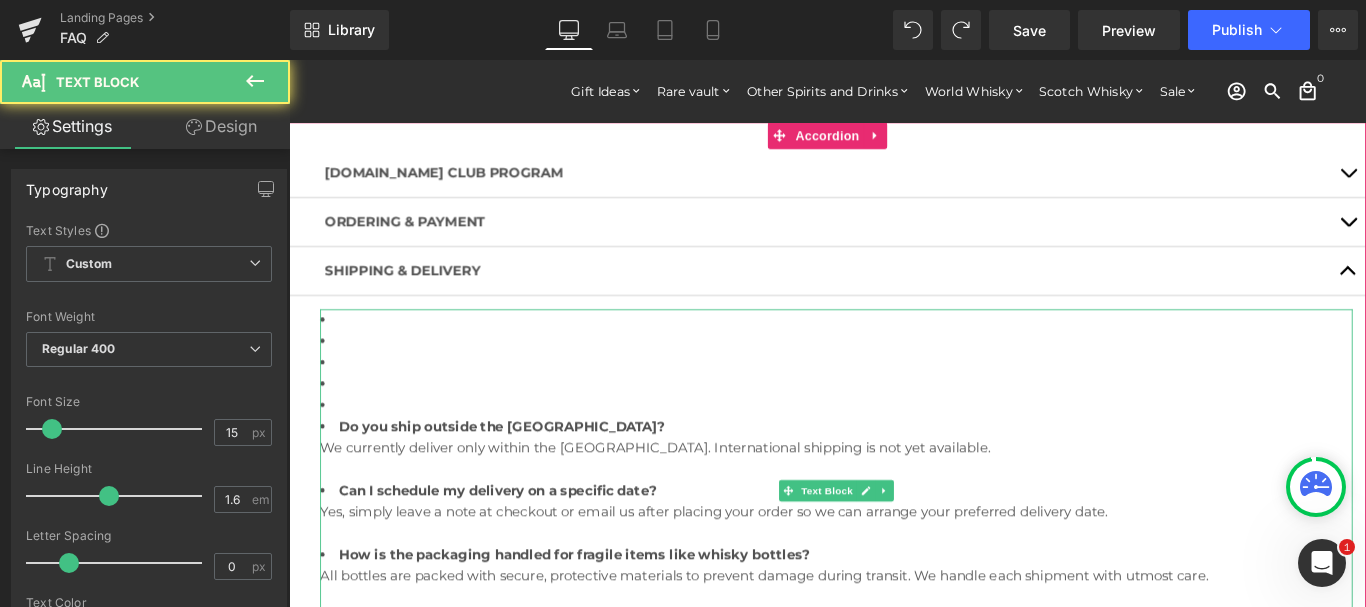 click at bounding box center (904, 448) 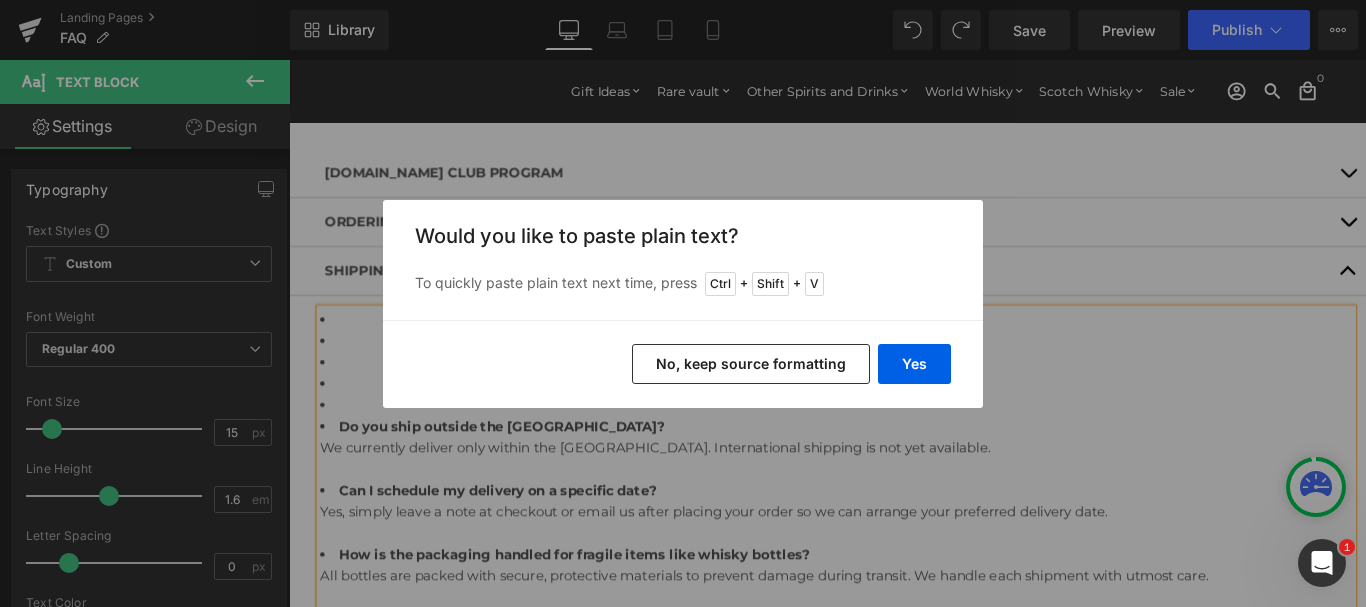 click on "No, keep source formatting" at bounding box center [751, 364] 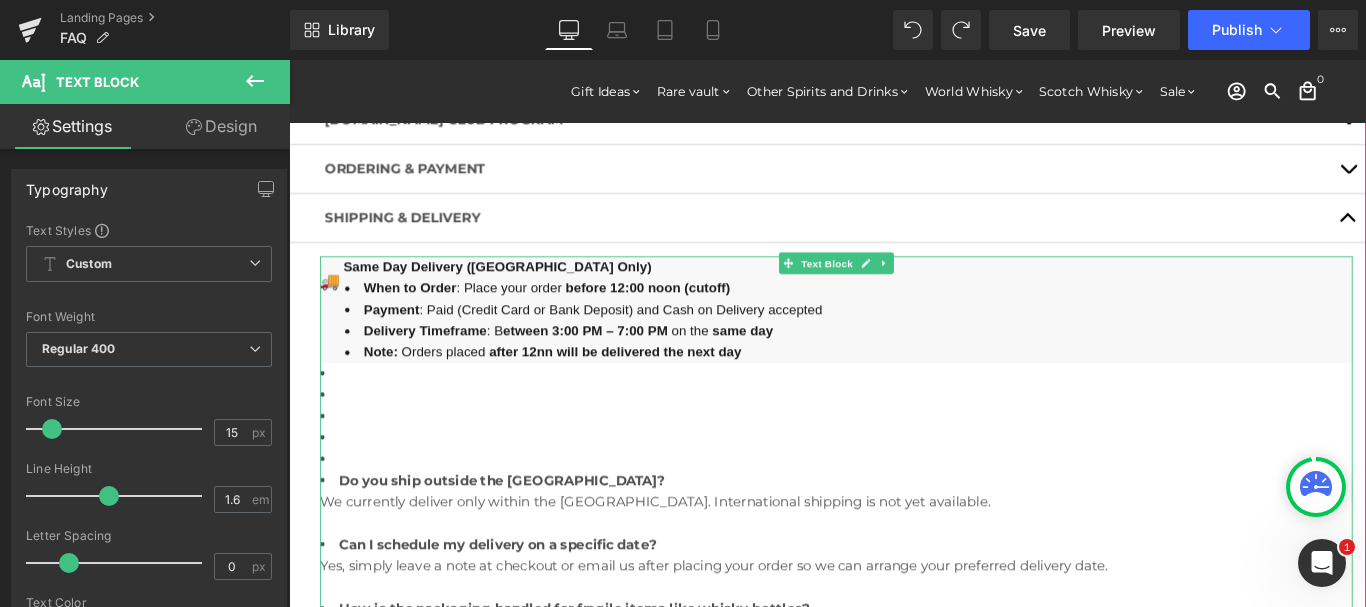 scroll, scrollTop: 102, scrollLeft: 0, axis: vertical 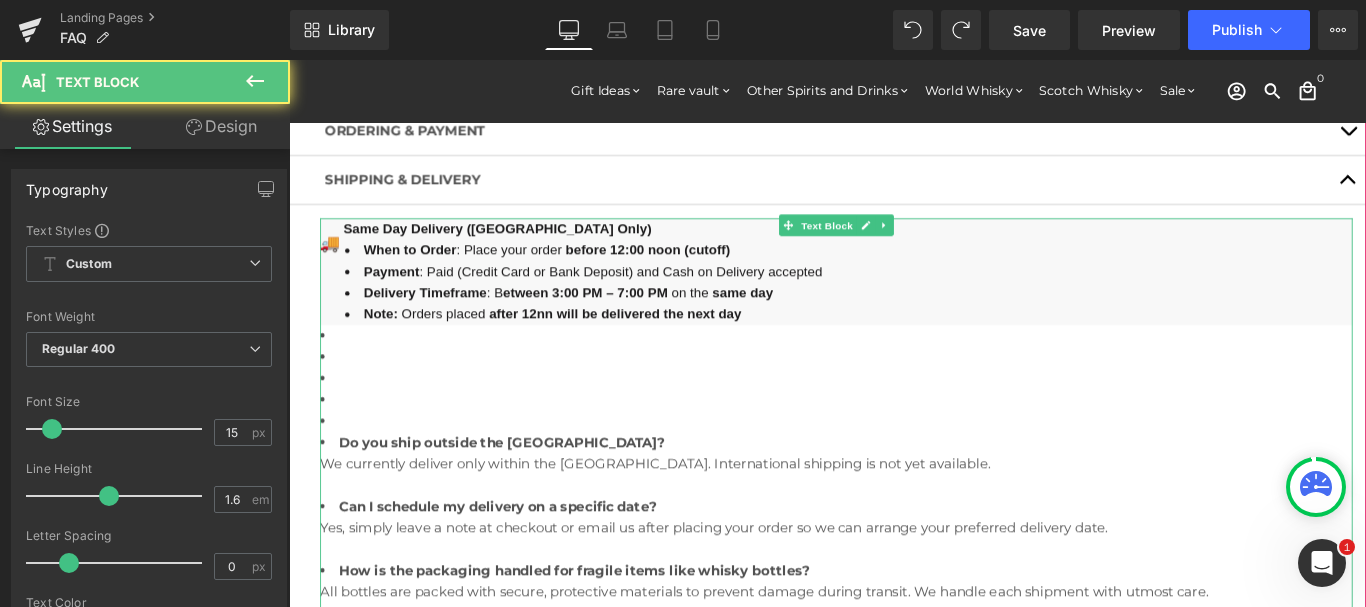 click at bounding box center [904, 466] 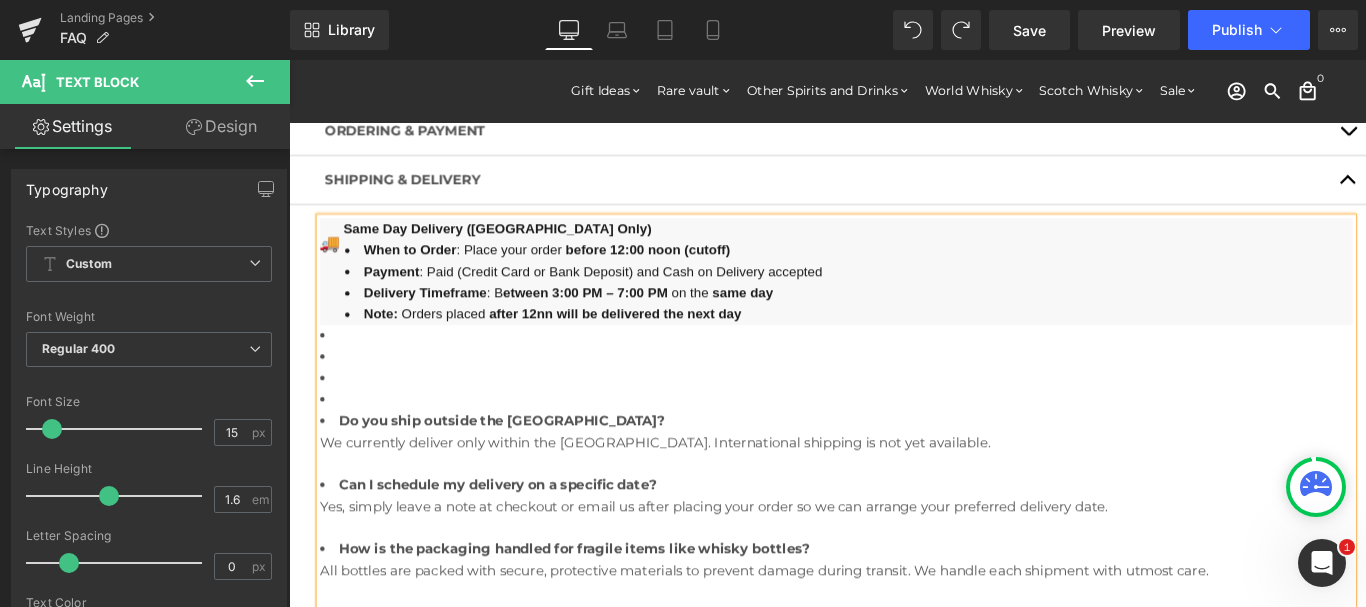 click at bounding box center [904, 418] 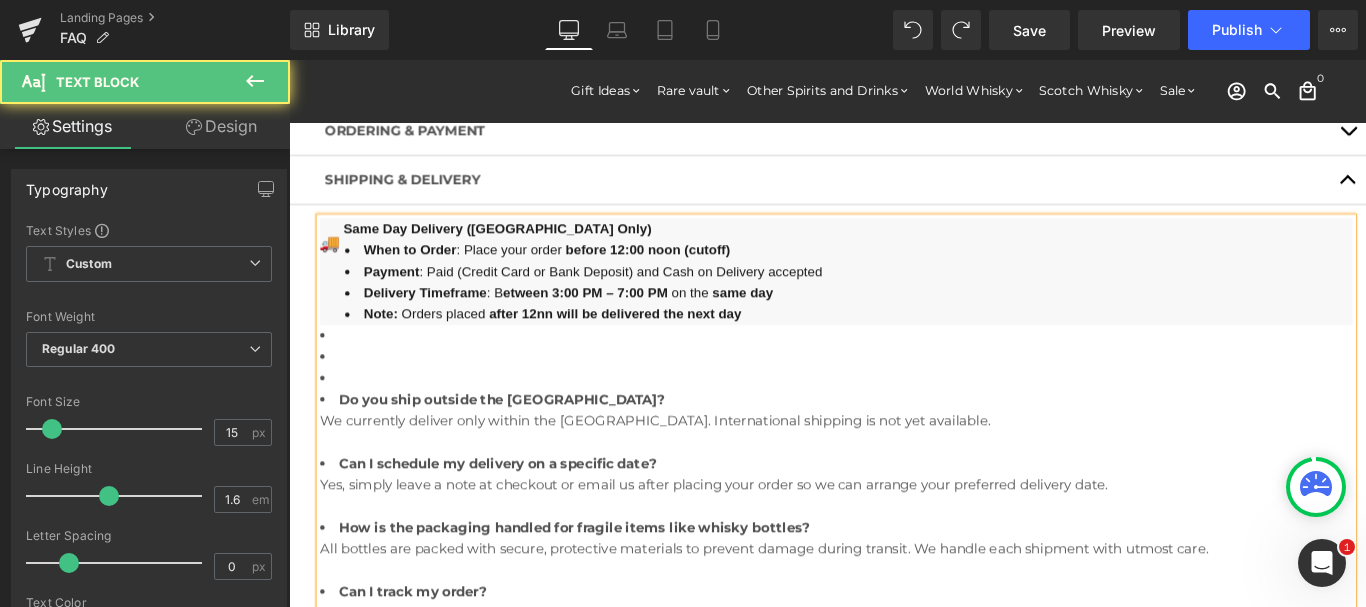click at bounding box center (904, 394) 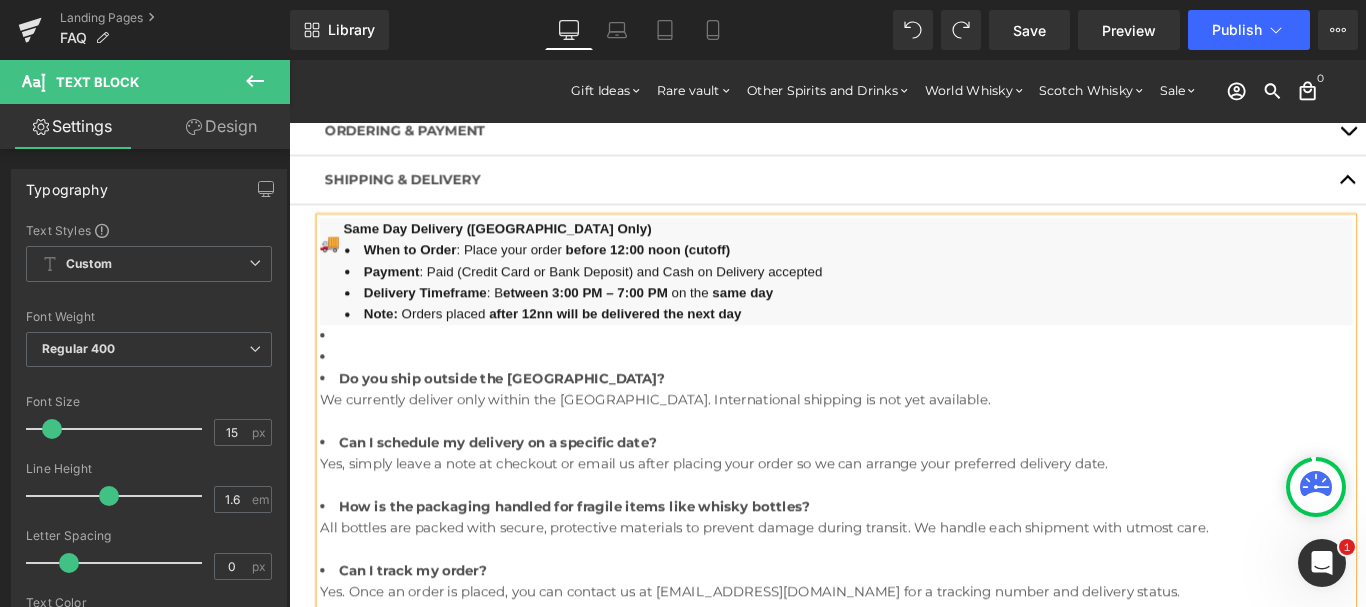 click at bounding box center (904, 370) 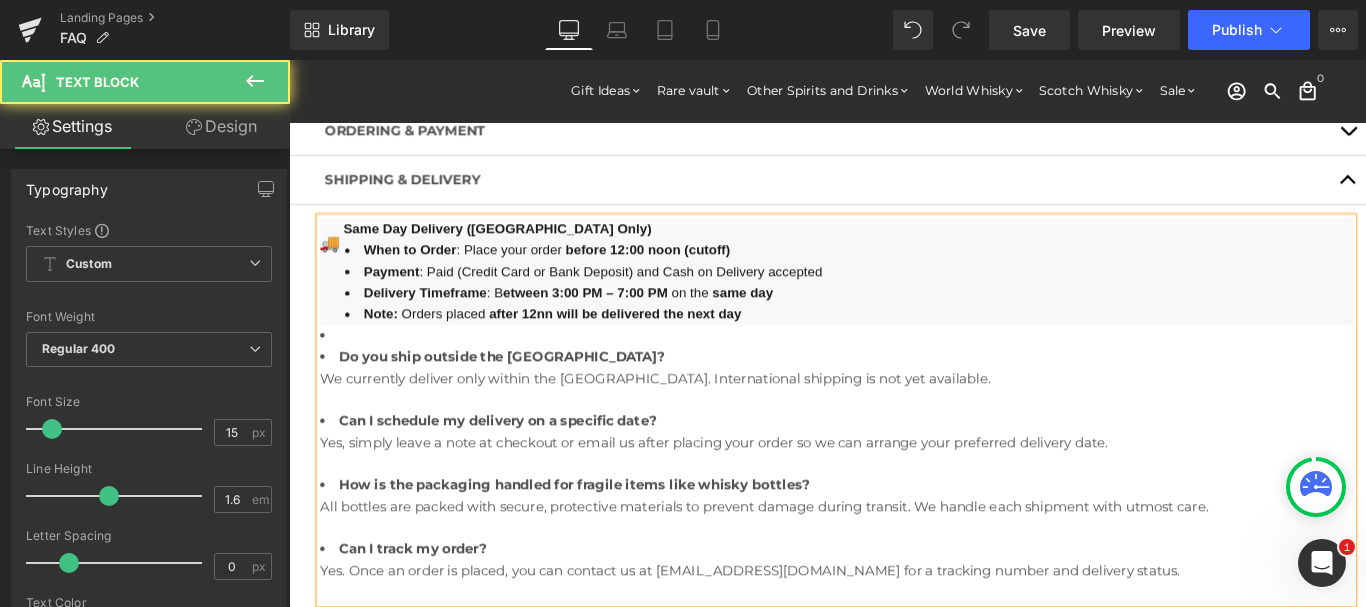 click at bounding box center (904, 370) 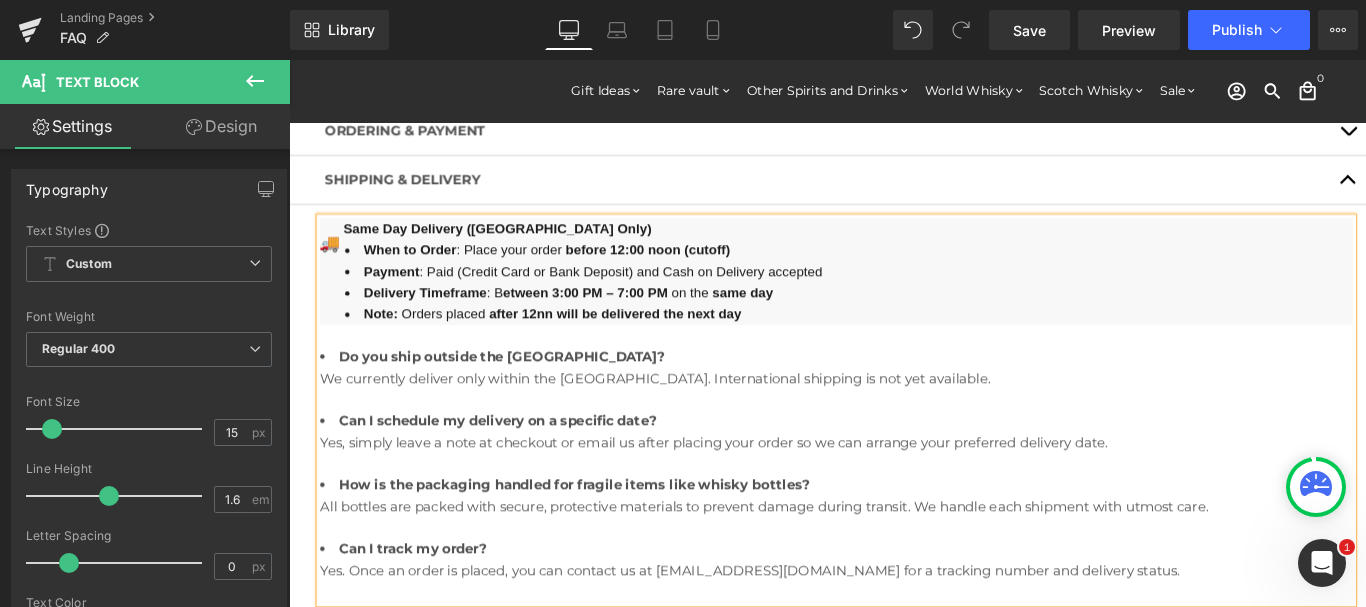 click on "Same Day Delivery ([GEOGRAPHIC_DATA] Only)" at bounding box center (523, 249) 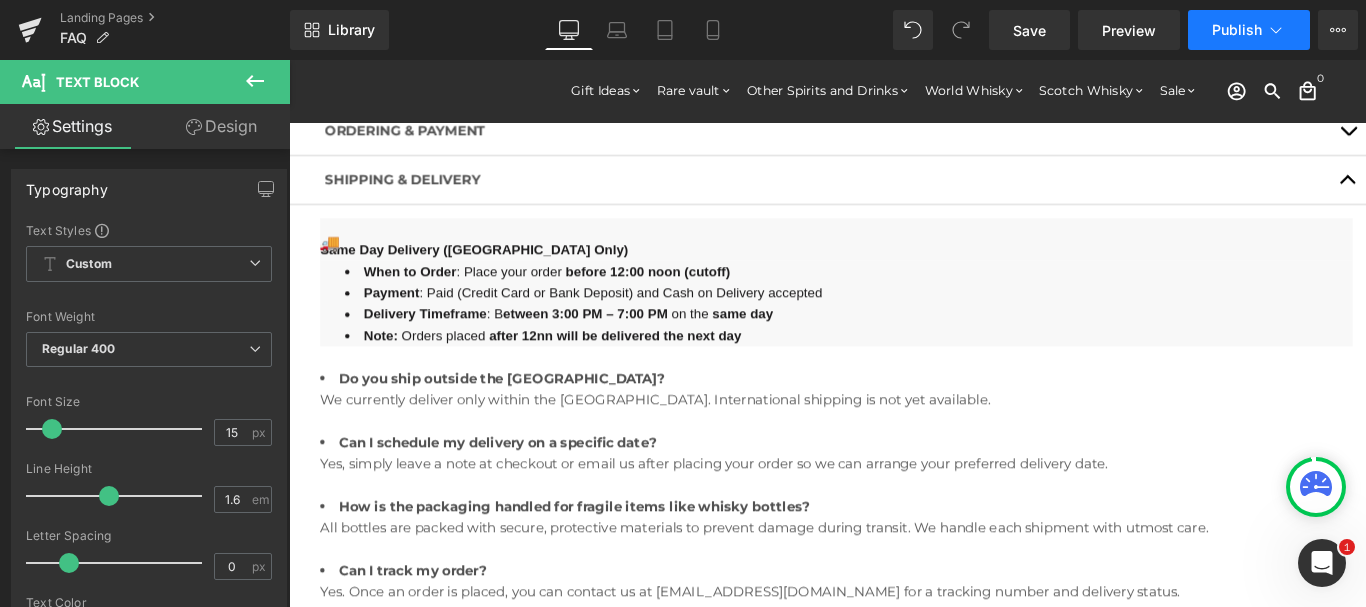click on "Publish" at bounding box center (1237, 30) 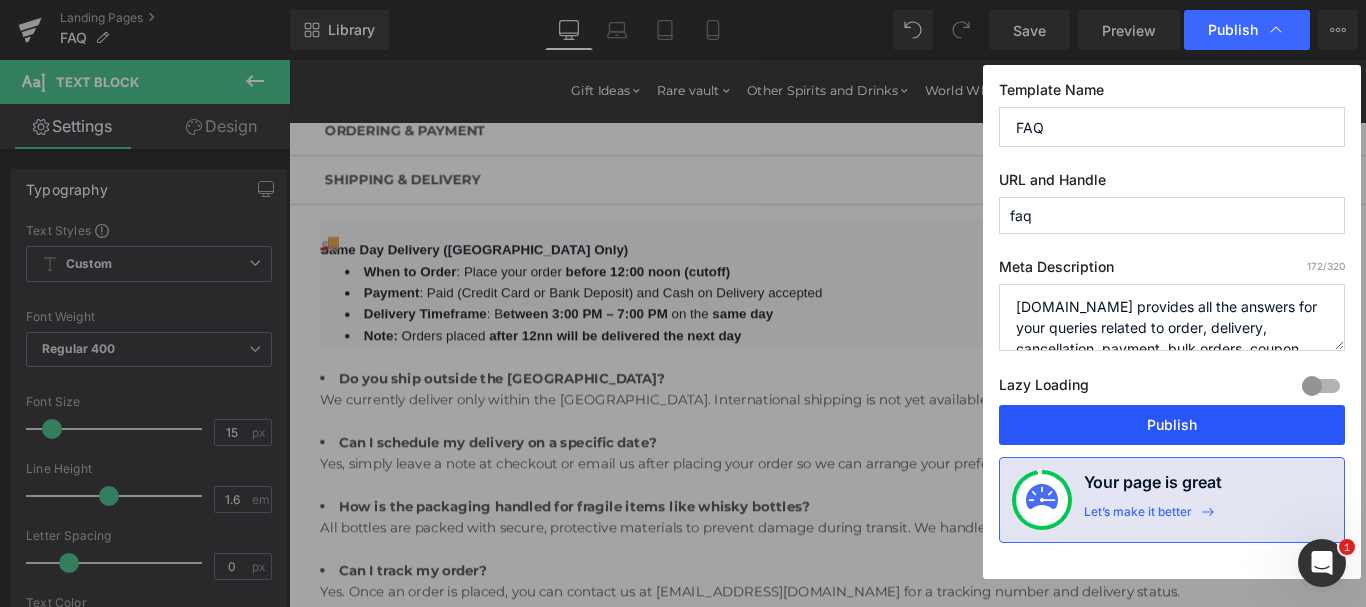 click on "Publish" at bounding box center (1172, 425) 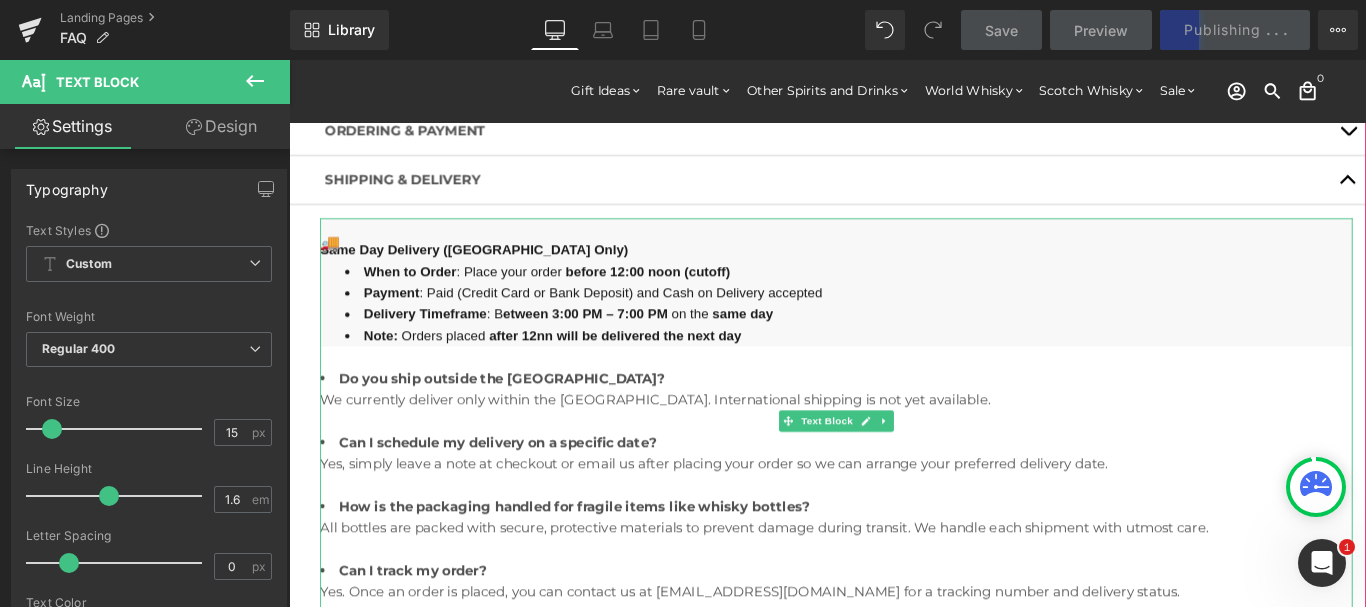 scroll, scrollTop: 204, scrollLeft: 0, axis: vertical 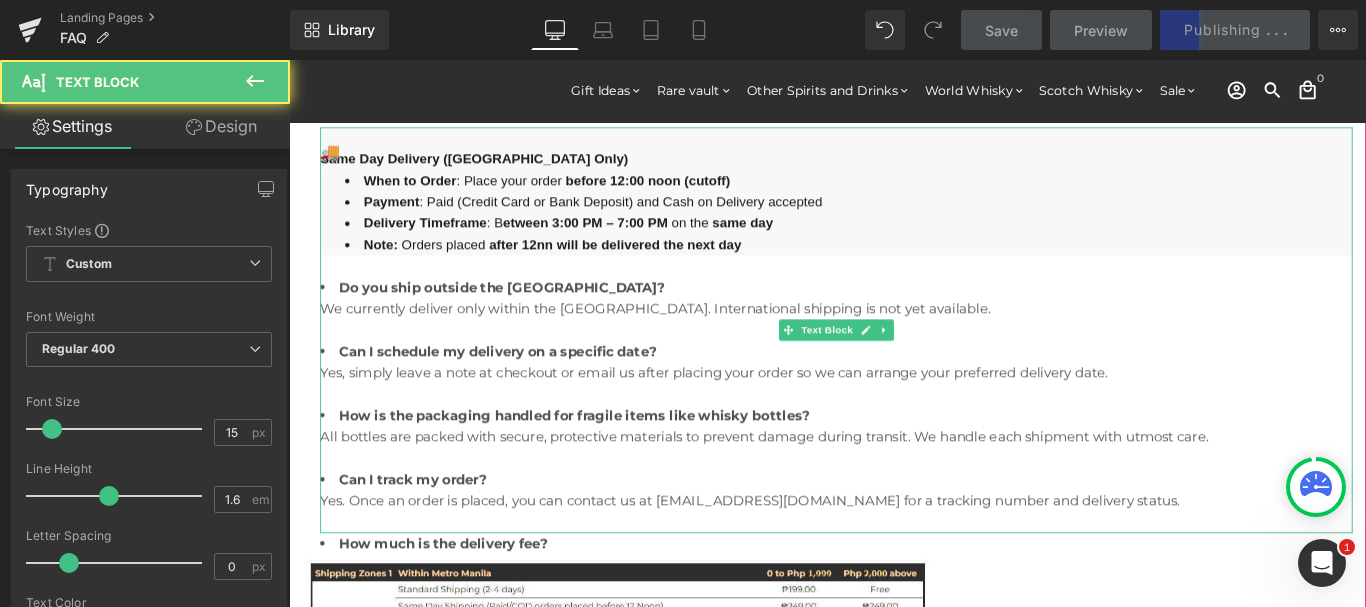 click on "Note:   Orders placed   after 12nn will be delivered the next day" at bounding box center [918, 268] 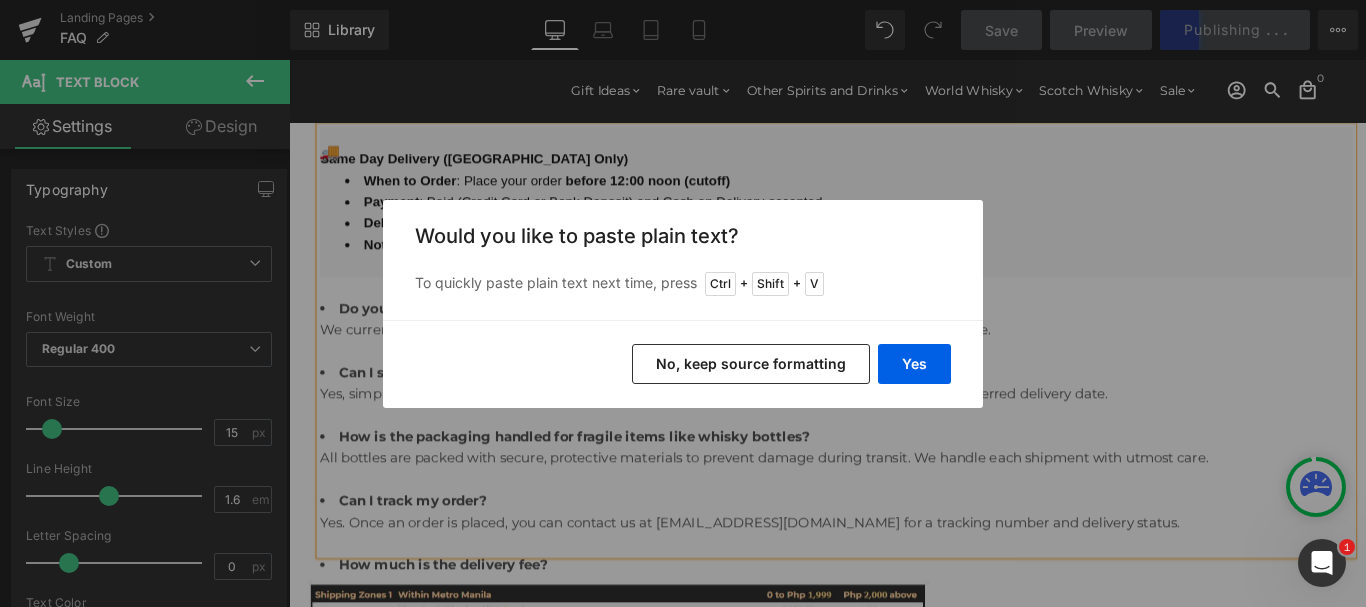 click on "No, keep source formatting" at bounding box center [751, 364] 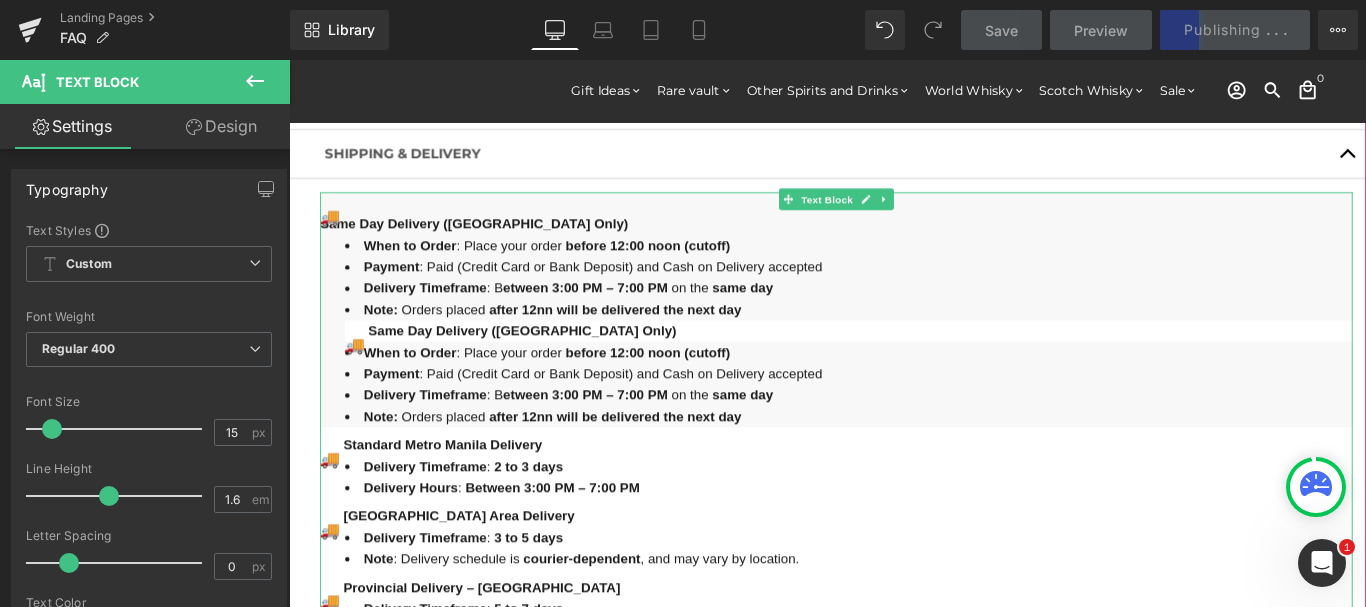 scroll, scrollTop: 173, scrollLeft: 0, axis: vertical 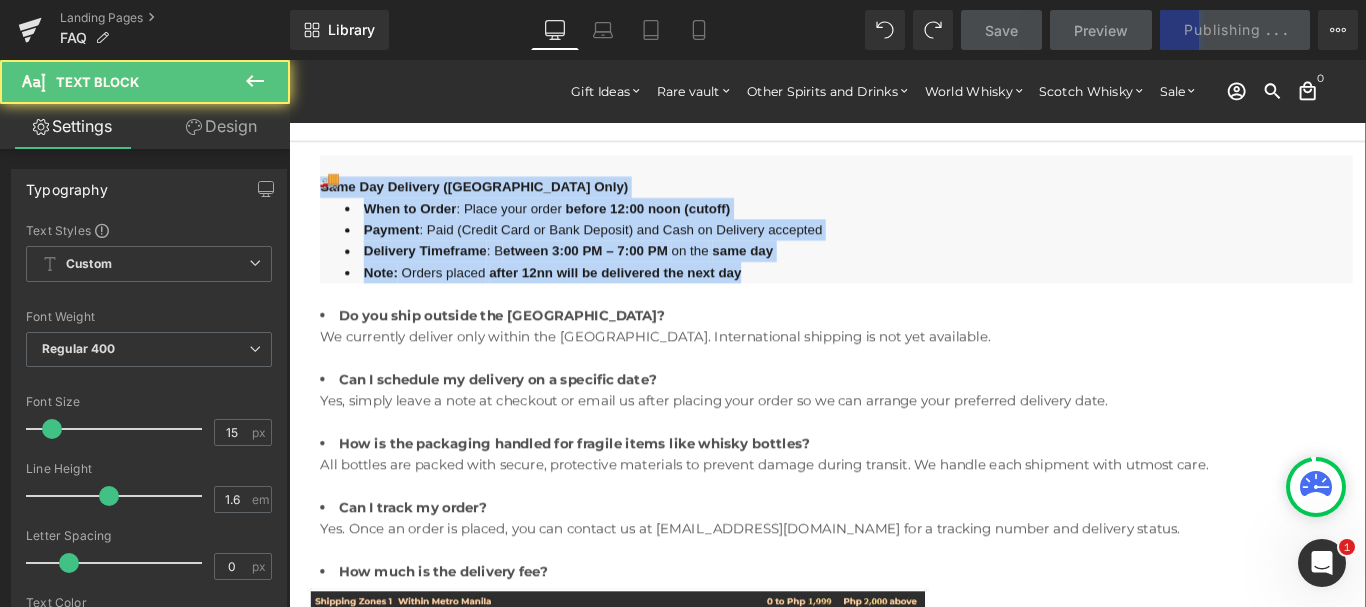 drag, startPoint x: 868, startPoint y: 294, endPoint x: 319, endPoint y: 204, distance: 556.3281 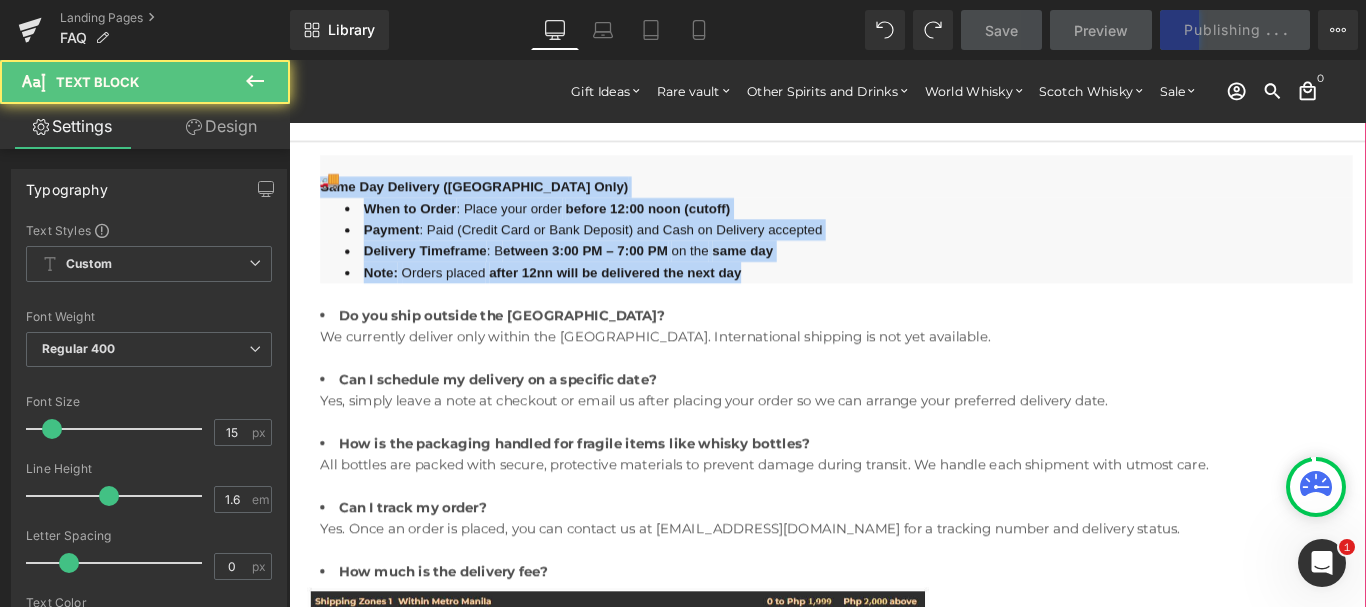 click on "Same Day Delivery ([GEOGRAPHIC_DATA] Only) When to Order : Place your order   before 12:00 noon (cutoff) Payment : Paid (Credit Card or Bank Deposit) and Cash on Delivery accepted Delivery Timeframe : B etween 3:00 PM – 7:00 PM   on the   same day Note:   Orders placed   after 12nn will be delivered the next day Do you ship outside the [GEOGRAPHIC_DATA]? We currently deliver only within the [GEOGRAPHIC_DATA]. International shipping is not yet available. Can I schedule my delivery on a specific date? Yes, simply leave a note at checkout or email us after placing your order so we can arrange your preferred delivery date. How is the packaging handled for fragile items like whisky bottles? All bottles are packed with secure, protective materials to prevent damage during transit. We handle each shipment with utmost care. Can I track my order?
Text Block         How much is the delivery fee? Text Block" at bounding box center [894, 926] 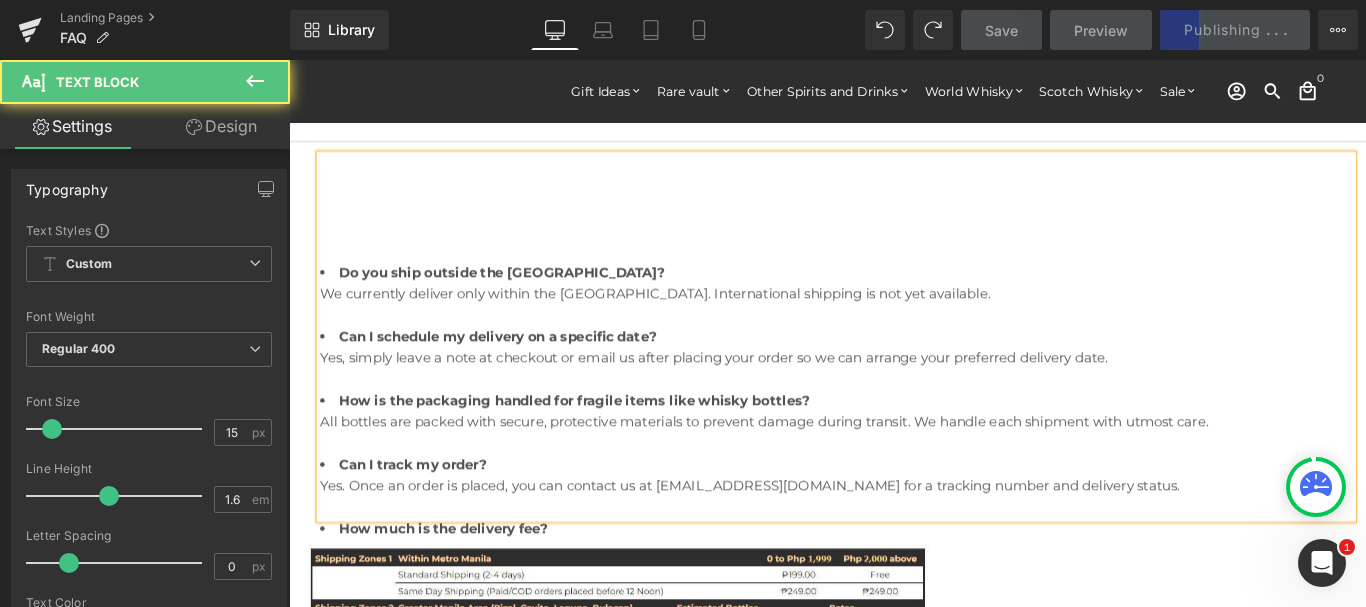 click at bounding box center [904, 179] 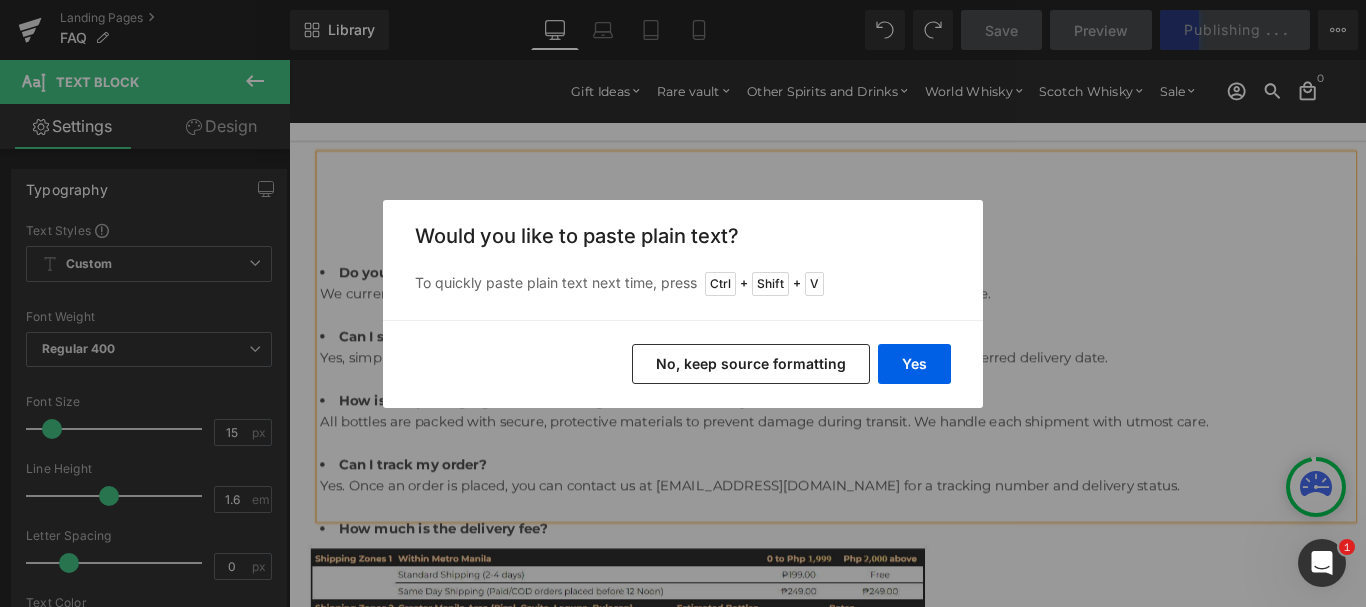 click on "No, keep source formatting" at bounding box center [751, 364] 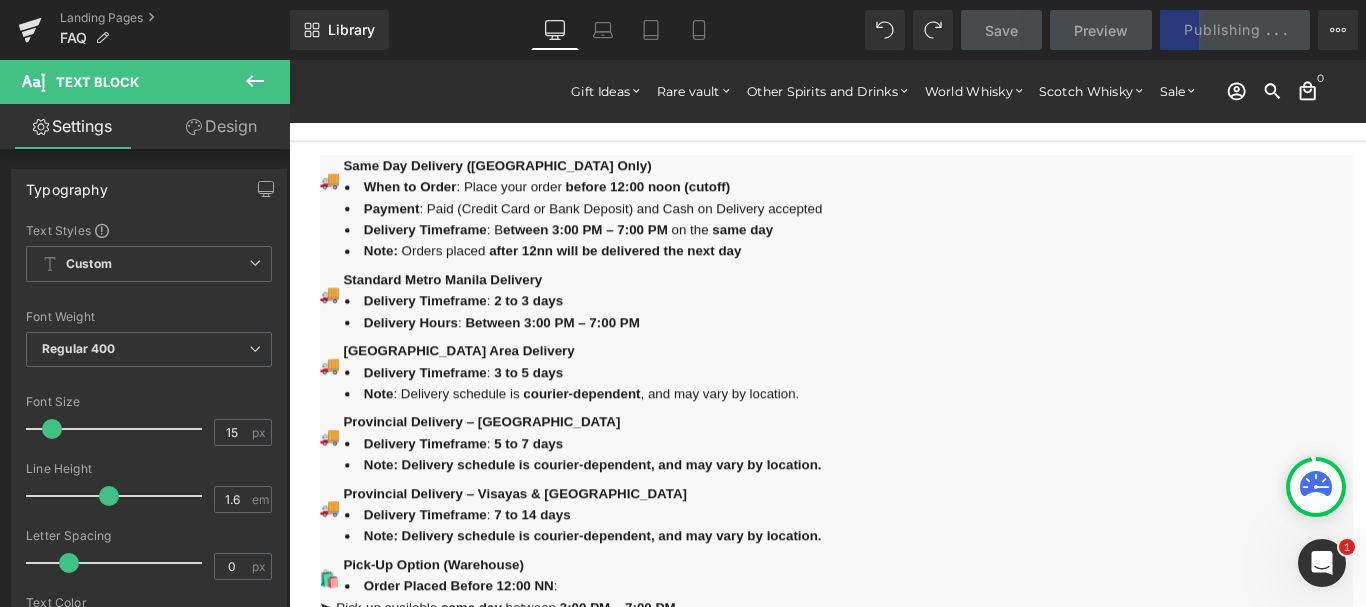 scroll, scrollTop: 250, scrollLeft: 0, axis: vertical 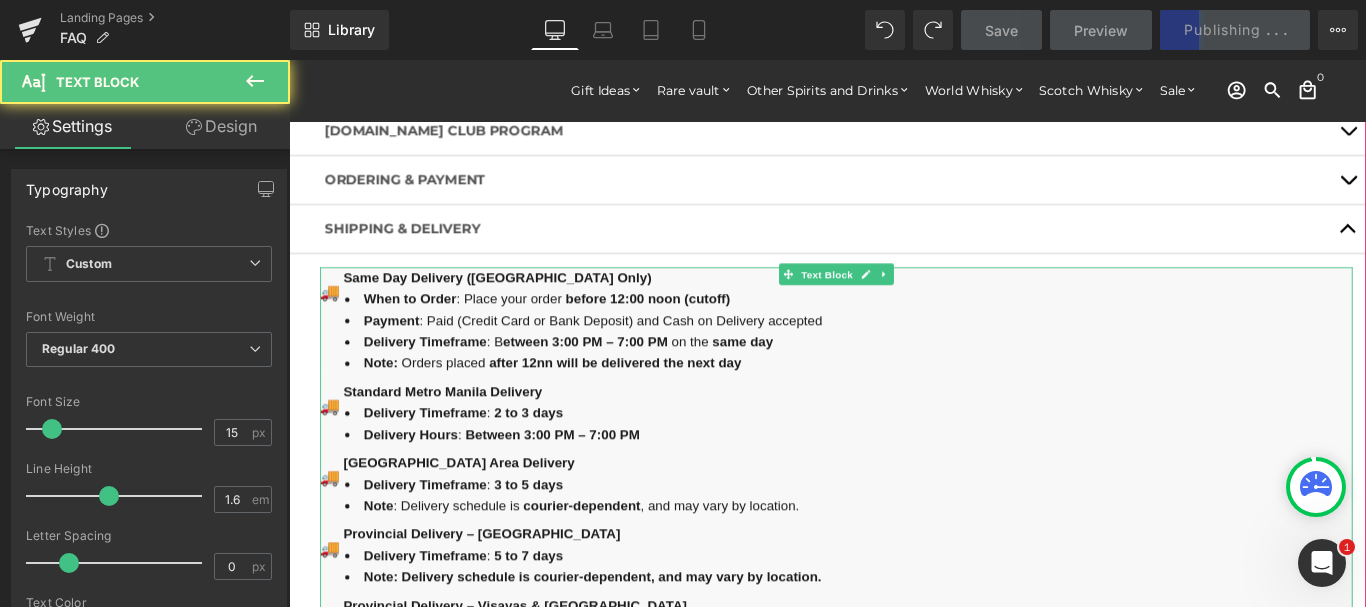 click on "Same Day Delivery ([GEOGRAPHIC_DATA] Only)" at bounding box center (523, 304) 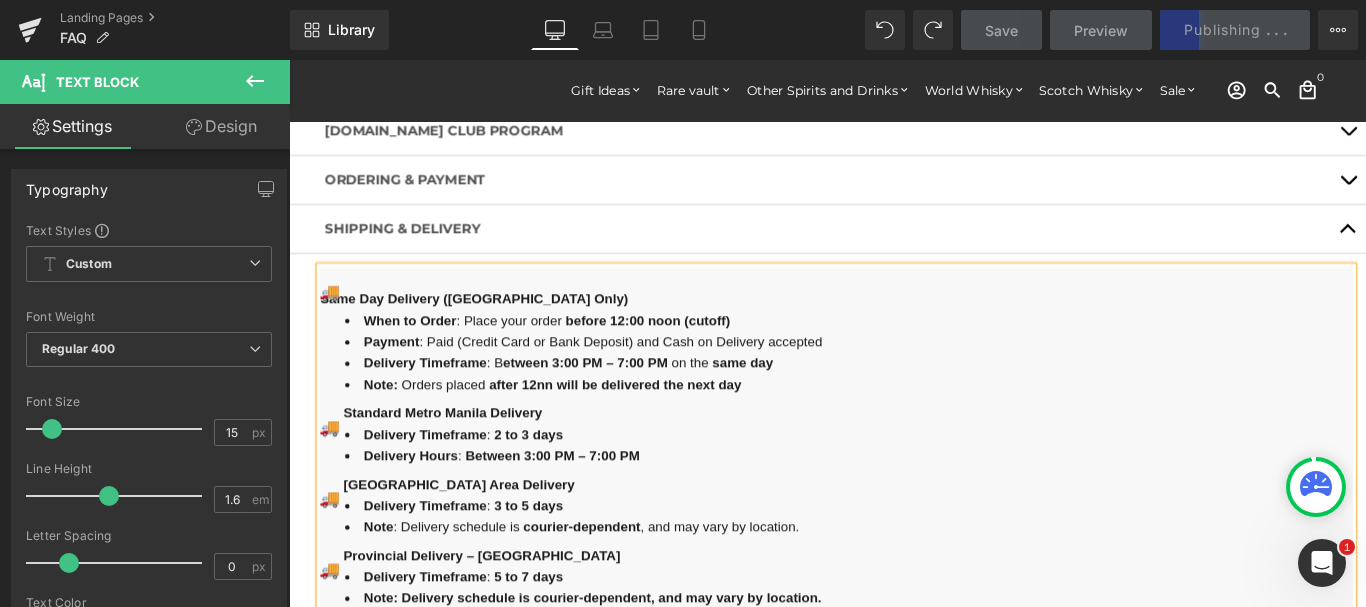 click at bounding box center [348, 456] 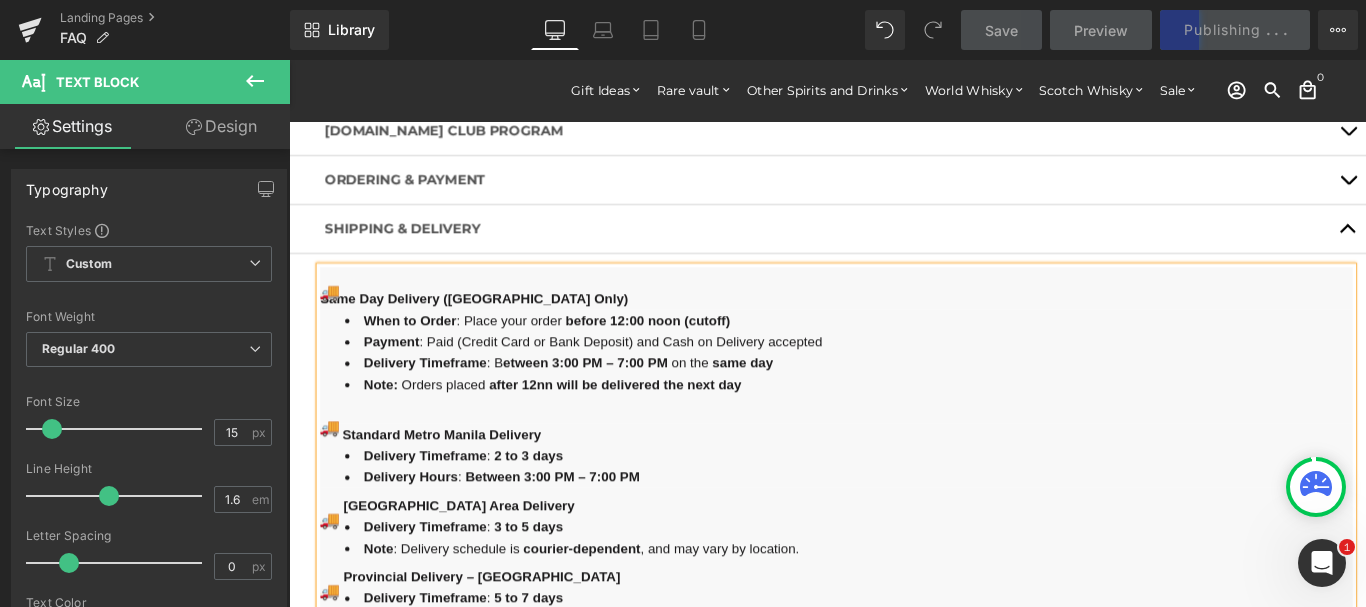 click on "[GEOGRAPHIC_DATA] Area Delivery" at bounding box center [904, 557] 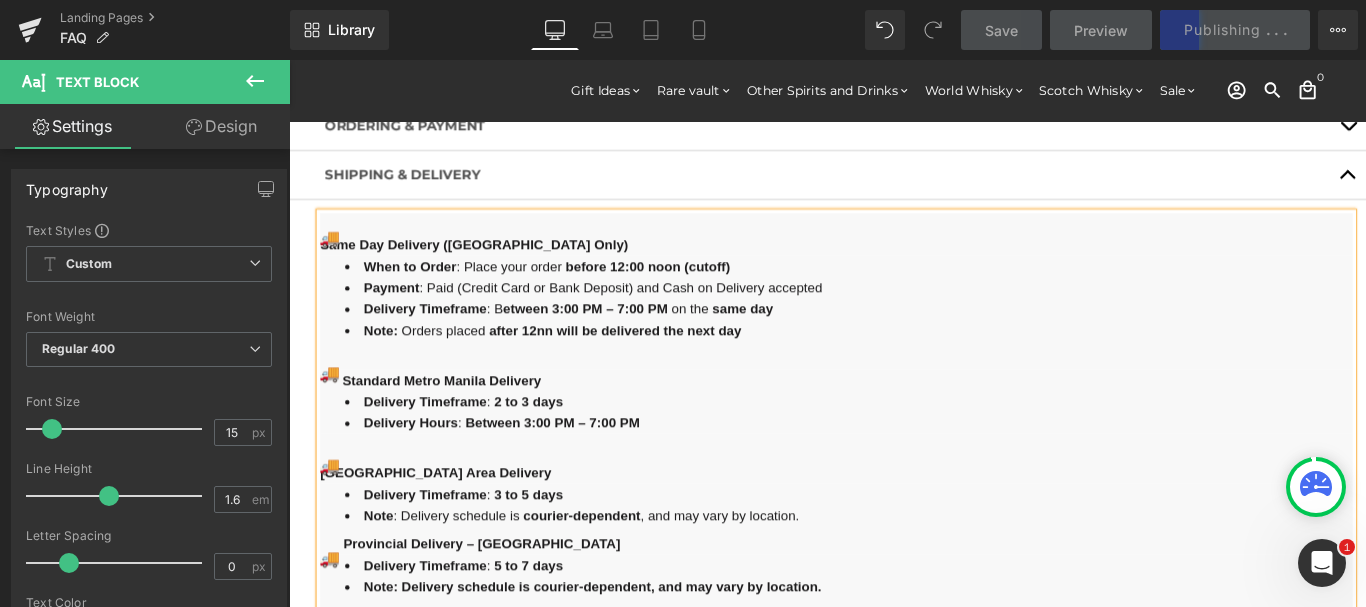 scroll, scrollTop: 148, scrollLeft: 0, axis: vertical 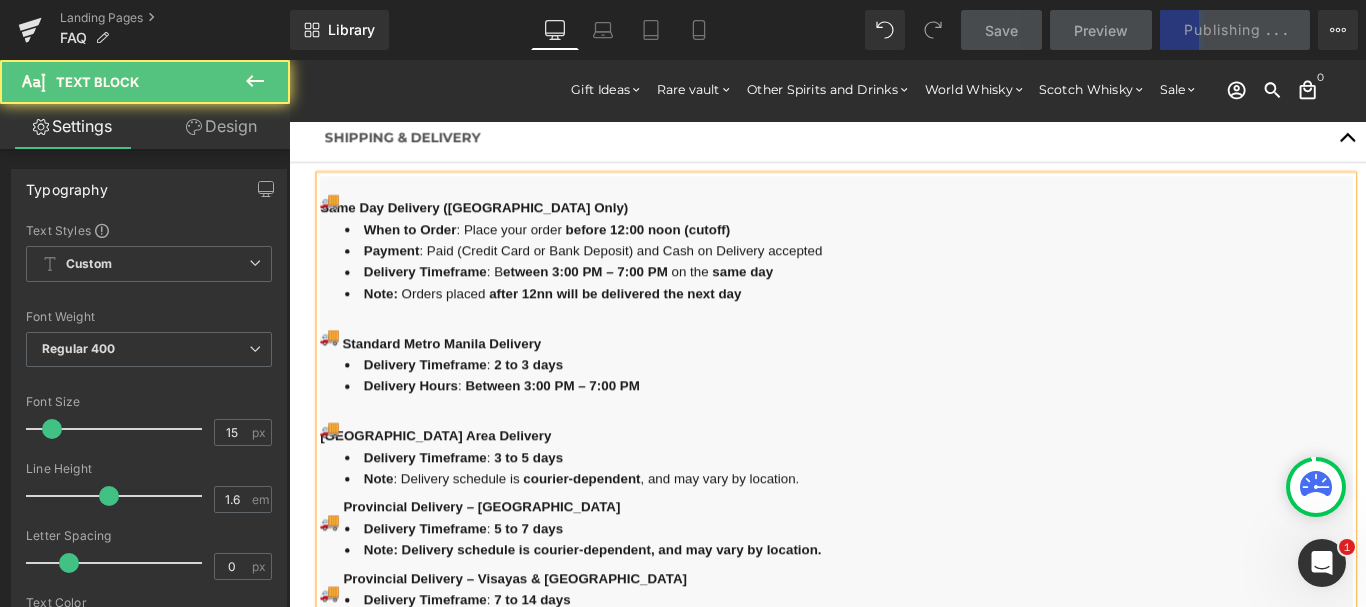 click on "Provincial Delivery – [GEOGRAPHIC_DATA]" at bounding box center (505, 562) 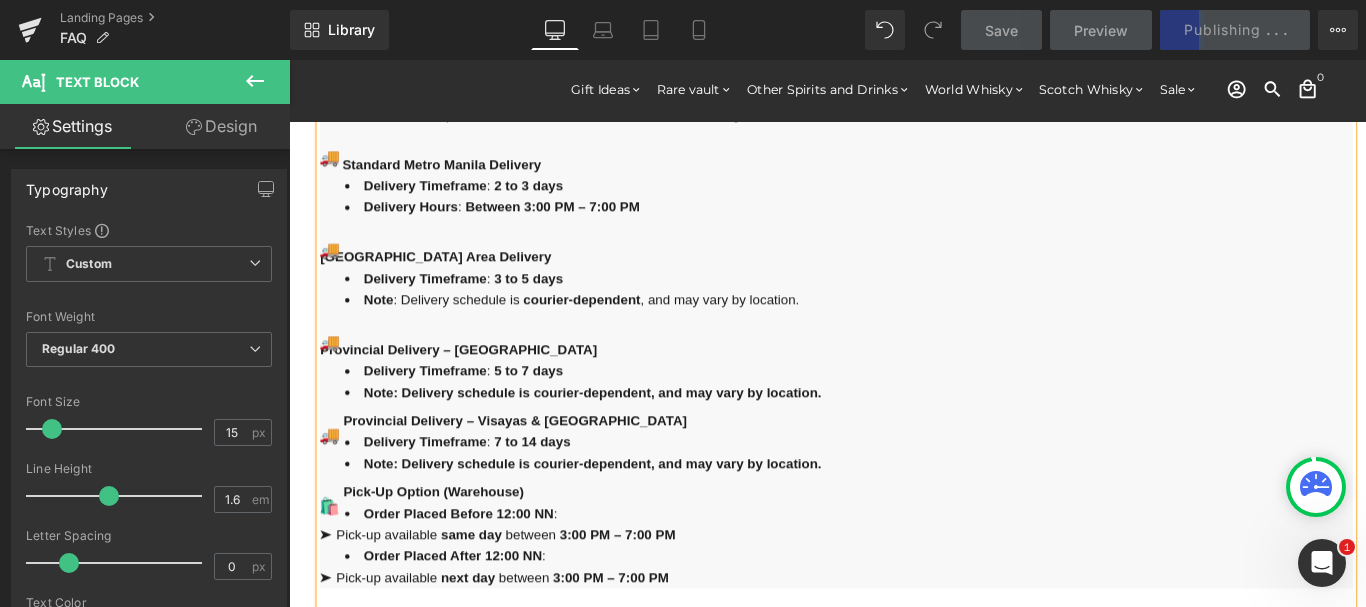 scroll, scrollTop: 352, scrollLeft: 0, axis: vertical 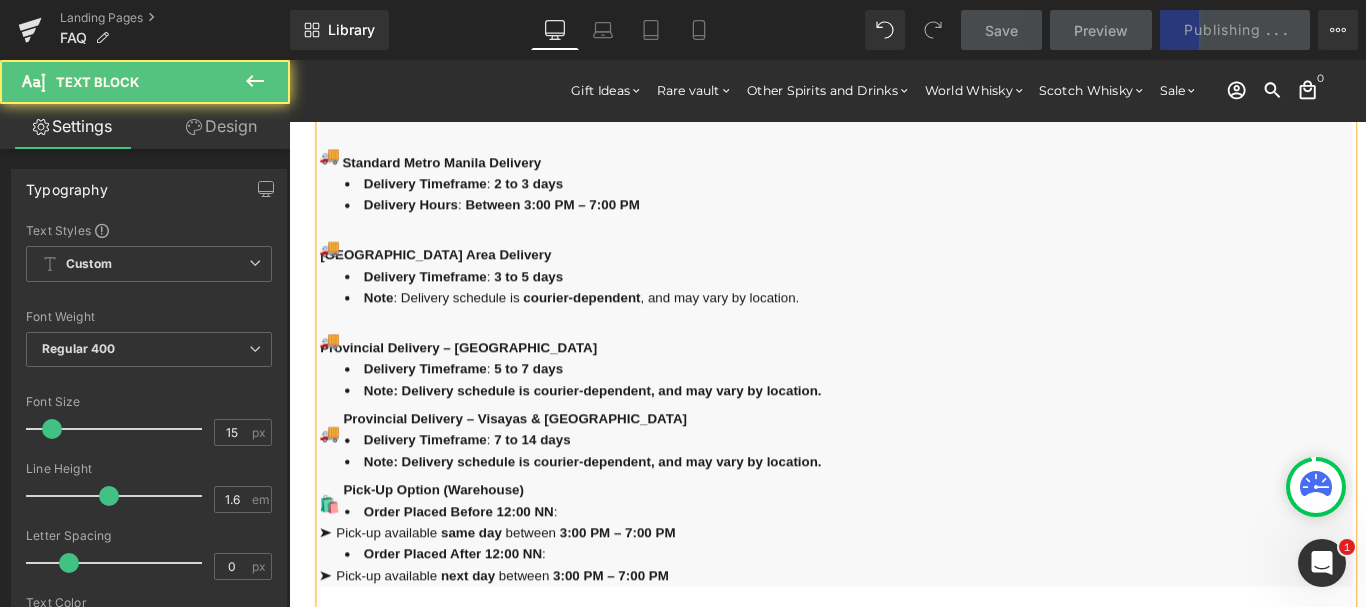 click at bounding box center [348, 462] 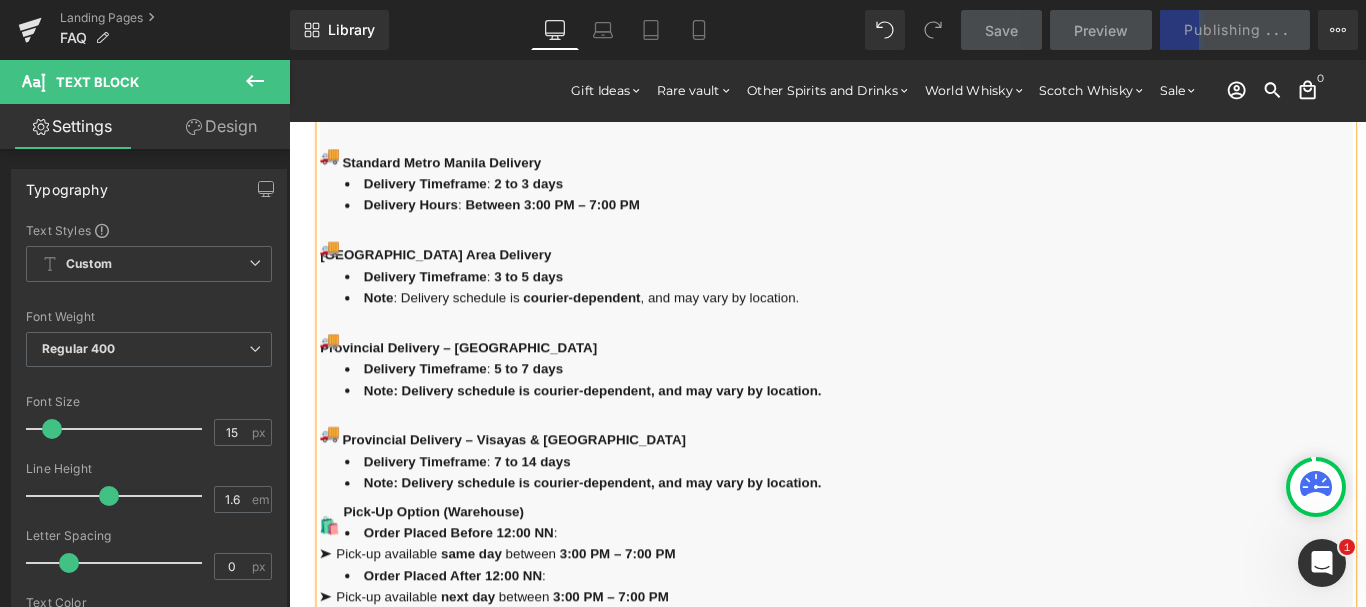 click on "Pick-Up Option (Warehouse)" at bounding box center [451, 566] 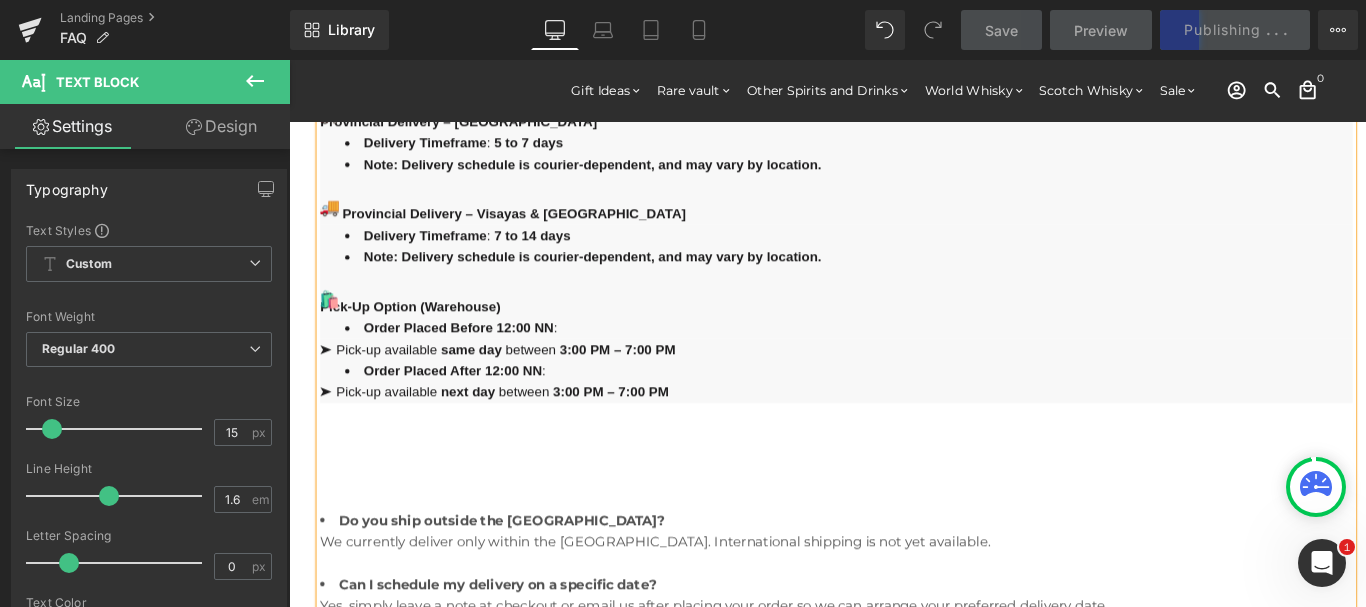 scroll, scrollTop: 658, scrollLeft: 0, axis: vertical 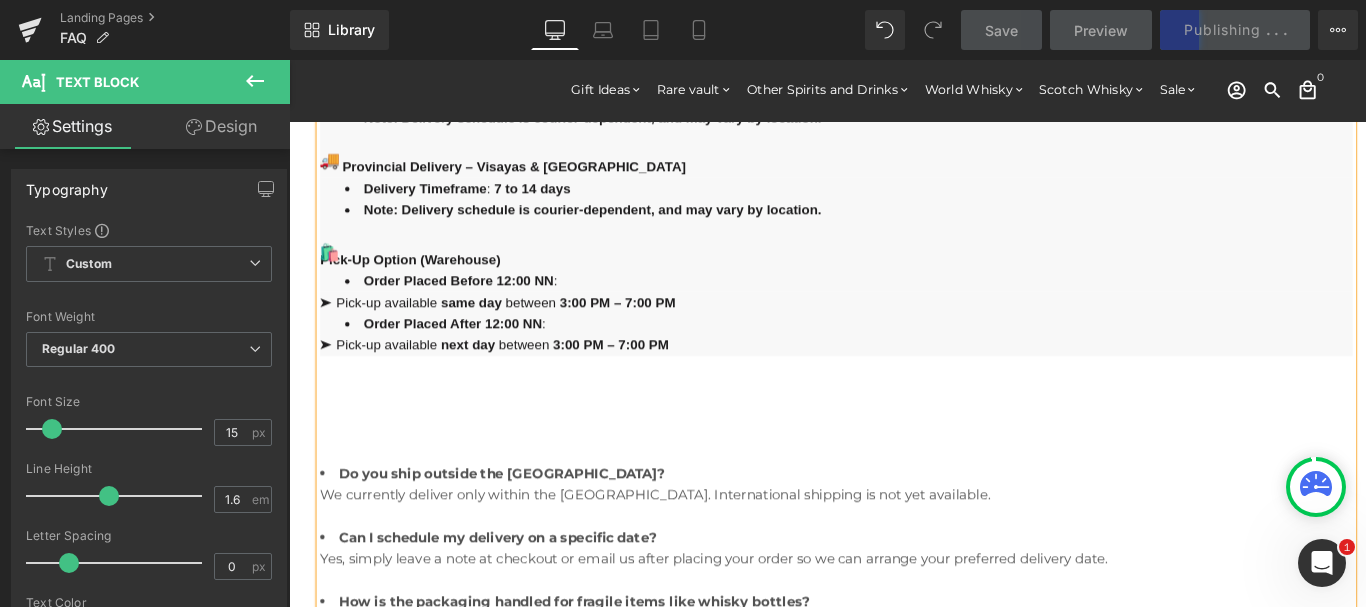 click at bounding box center (904, 501) 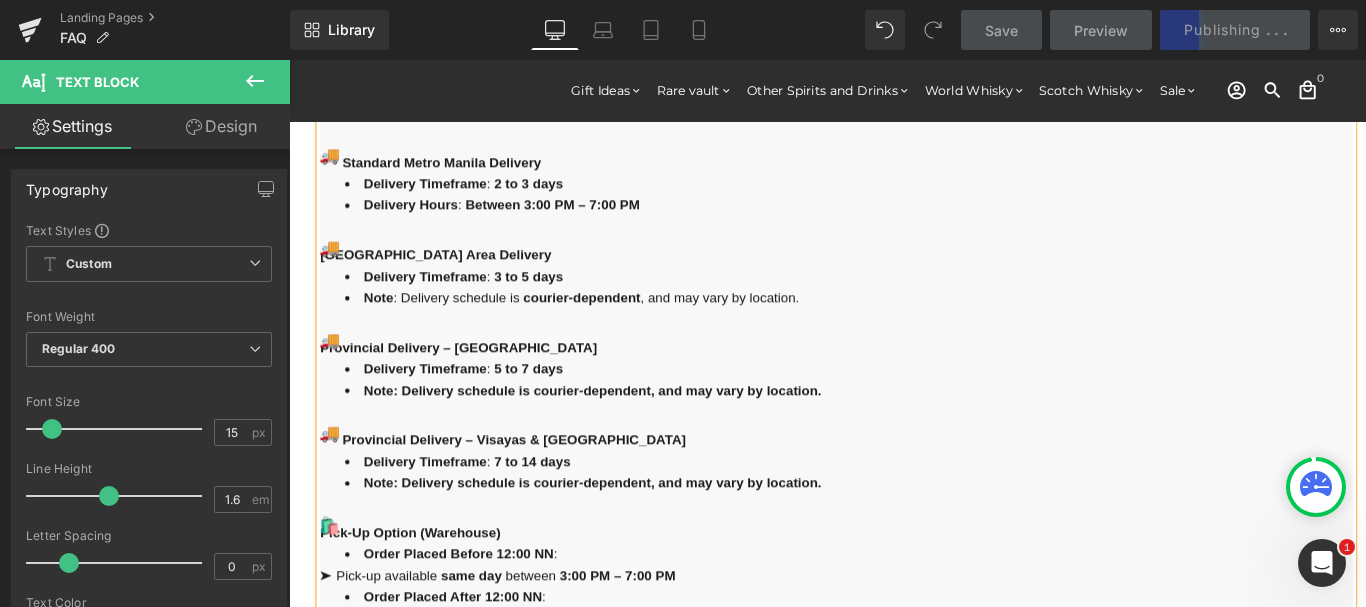 scroll, scrollTop: 0, scrollLeft: 0, axis: both 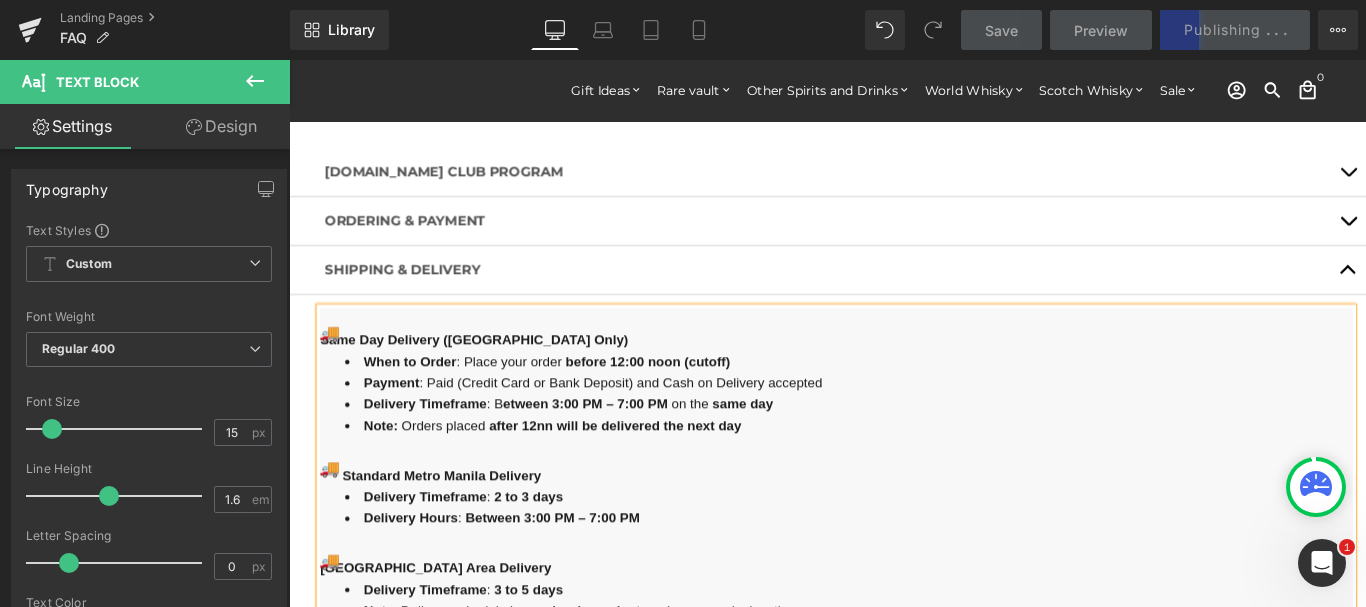 click on "Payment : Paid (Credit Card or Bank Deposit) and Cash on Delivery accepted" at bounding box center (918, 423) 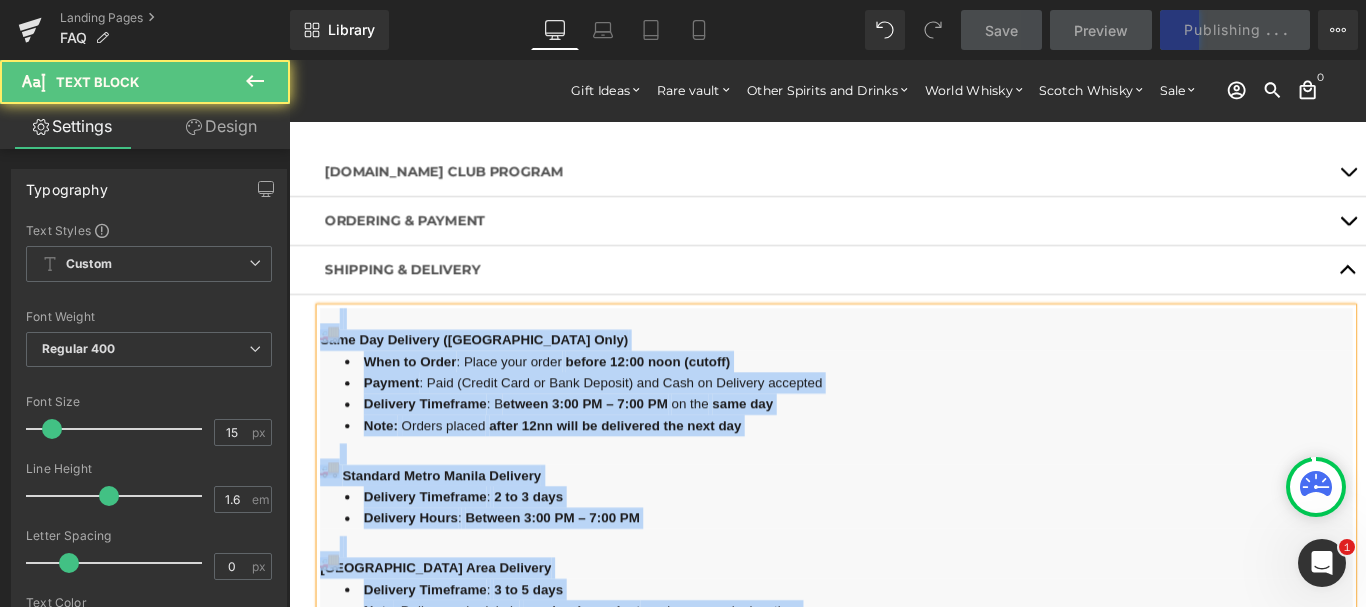 copy on "Same Day Delivery (Metro Manila Only) When to Order : Place your order   before 12:00 noon (cutoff) Payment : Paid (Credit Card or Bank Deposit) and Cash on Delivery accepted Delivery Timeframe : B etween 3:00 PM – 7:00 PM   on the   same day Note:   Orders placed   after 12nn will be delivered the next day          Standard Metro Manila Delivery Delivery Timeframe :   2 to 3 days Delivery Hours :   Between 3:00 PM – 7:00 PM         Greater Manila Area Delivery Delivery Timeframe :   3 to 5 days Note : Delivery schedule is   courier-dependent , and may vary by location.          Provincial Delivery – Luzon Delivery Timeframe :   5 to 7 days Note: Delivery schedule is courier-dependent, and may vary by location.          Provincial Delivery – Visayas & Mindanao Delivery Timeframe :   7 to 14 days Note: Delivery schedule is courier-dependent, and may vary by location.         Pick-Up Option (Warehouse) Order Placed Before 12:00 NN :        ➤ Pick-up available   same day   between   3:00 PM – 7:00 PM..." 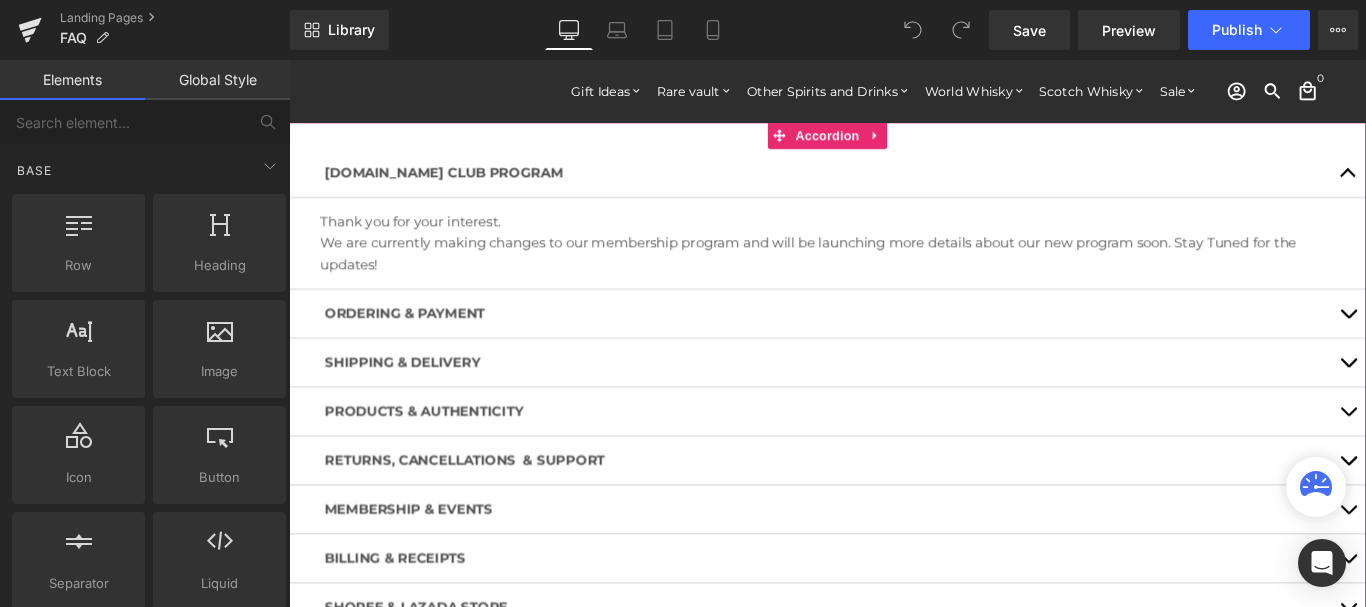 scroll, scrollTop: 0, scrollLeft: 0, axis: both 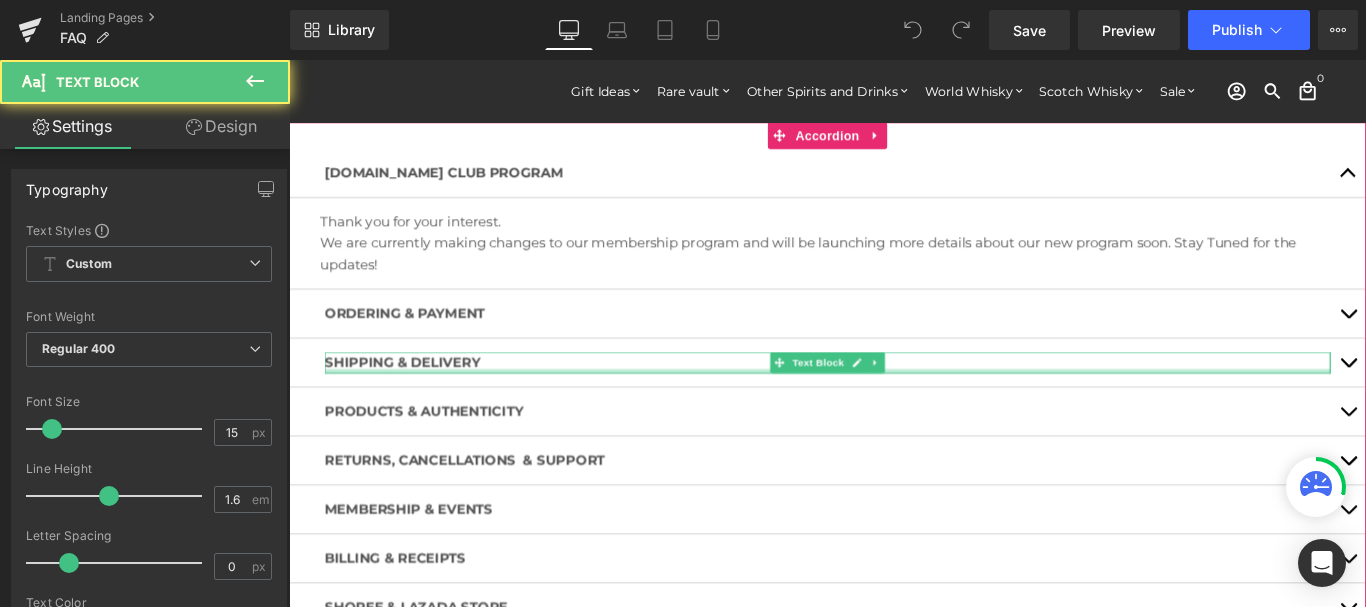 click at bounding box center (894, 409) 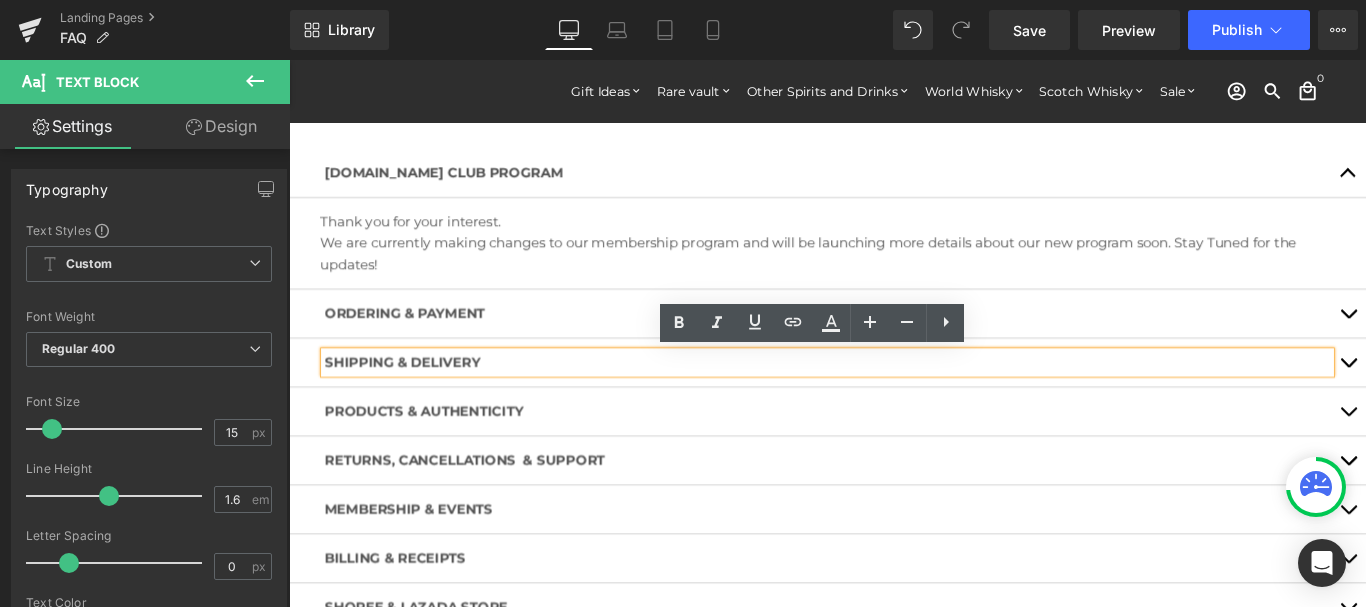 click at bounding box center [1479, 400] 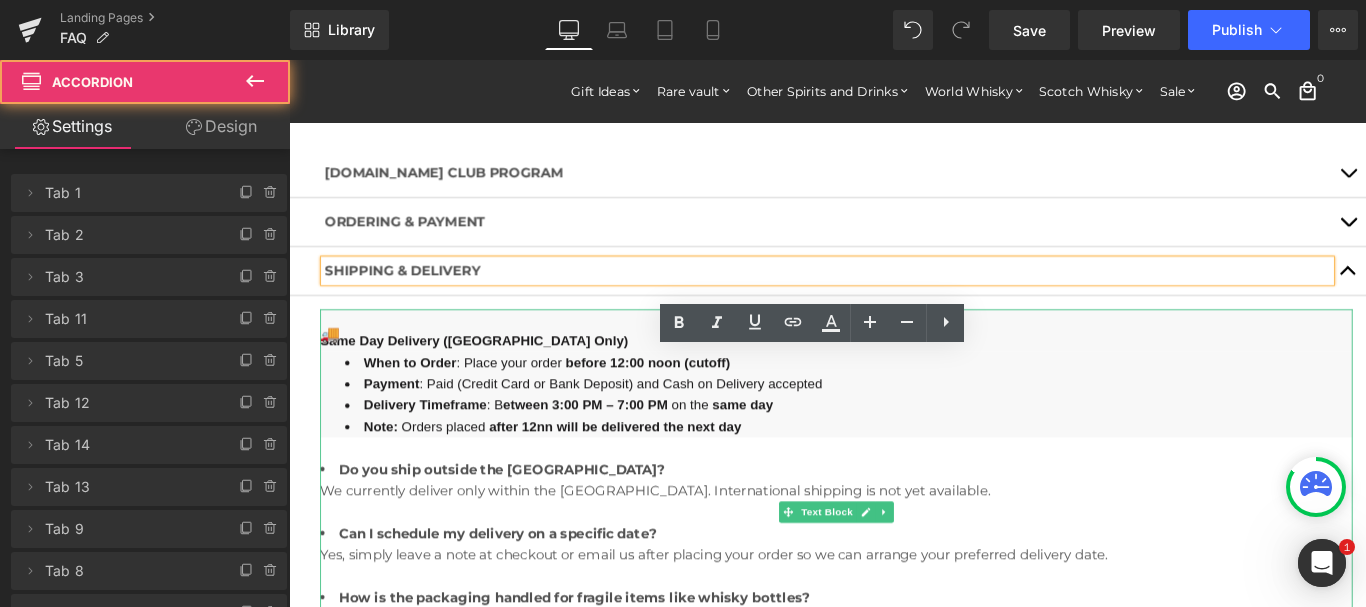 scroll, scrollTop: 0, scrollLeft: 0, axis: both 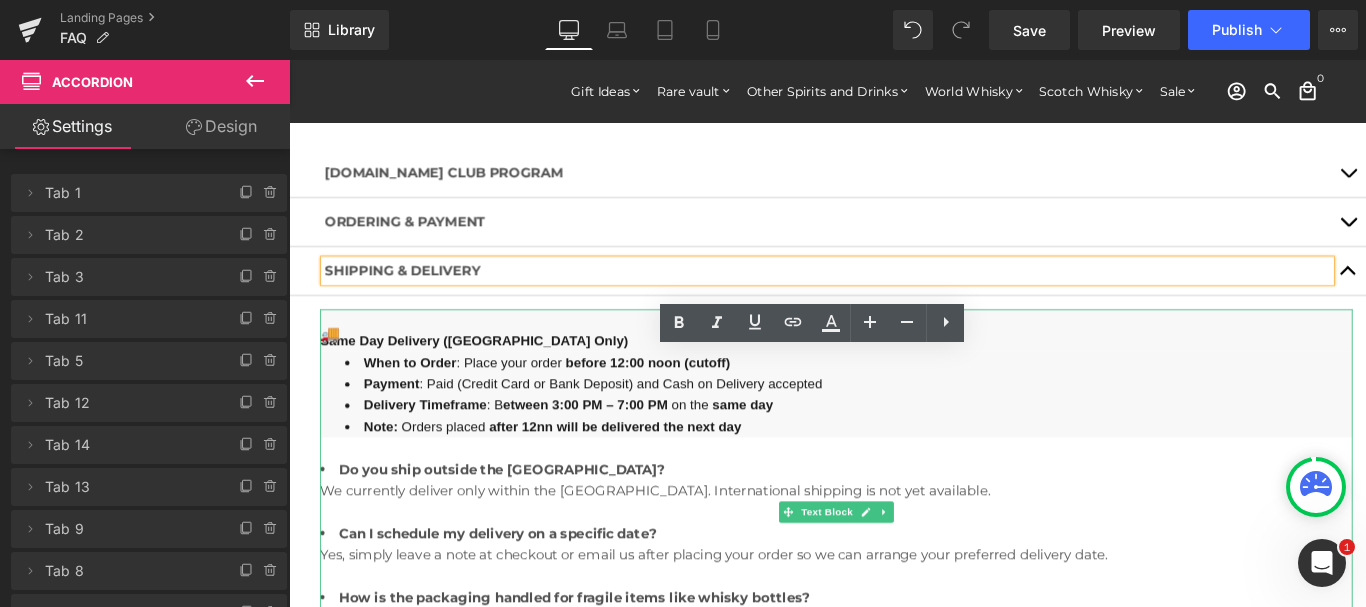 click on "same day" at bounding box center [799, 447] 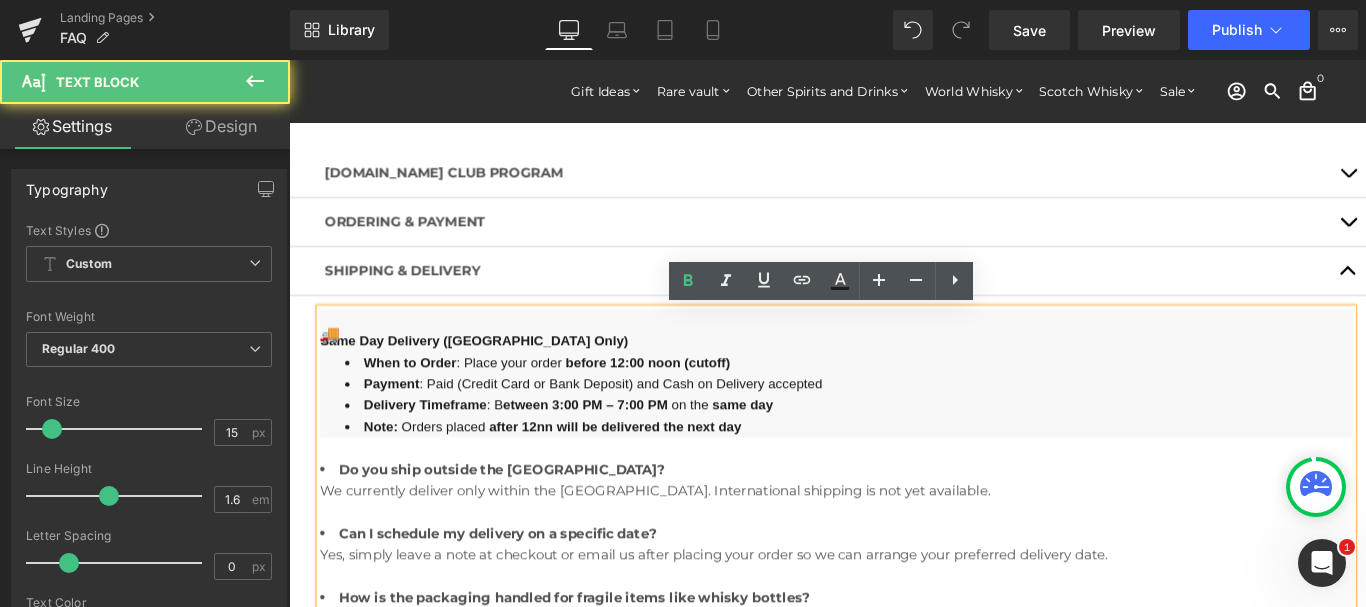 click on "Note:   Orders placed   after 12nn will be delivered the next day" at bounding box center (918, 472) 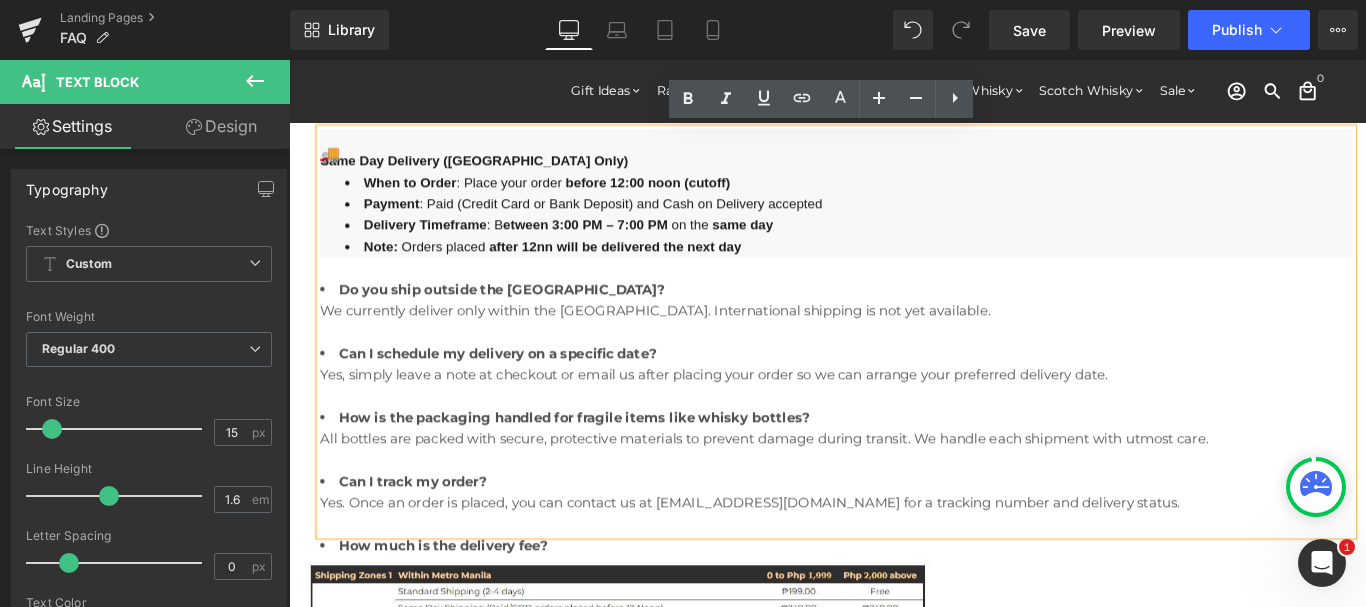 scroll, scrollTop: 204, scrollLeft: 0, axis: vertical 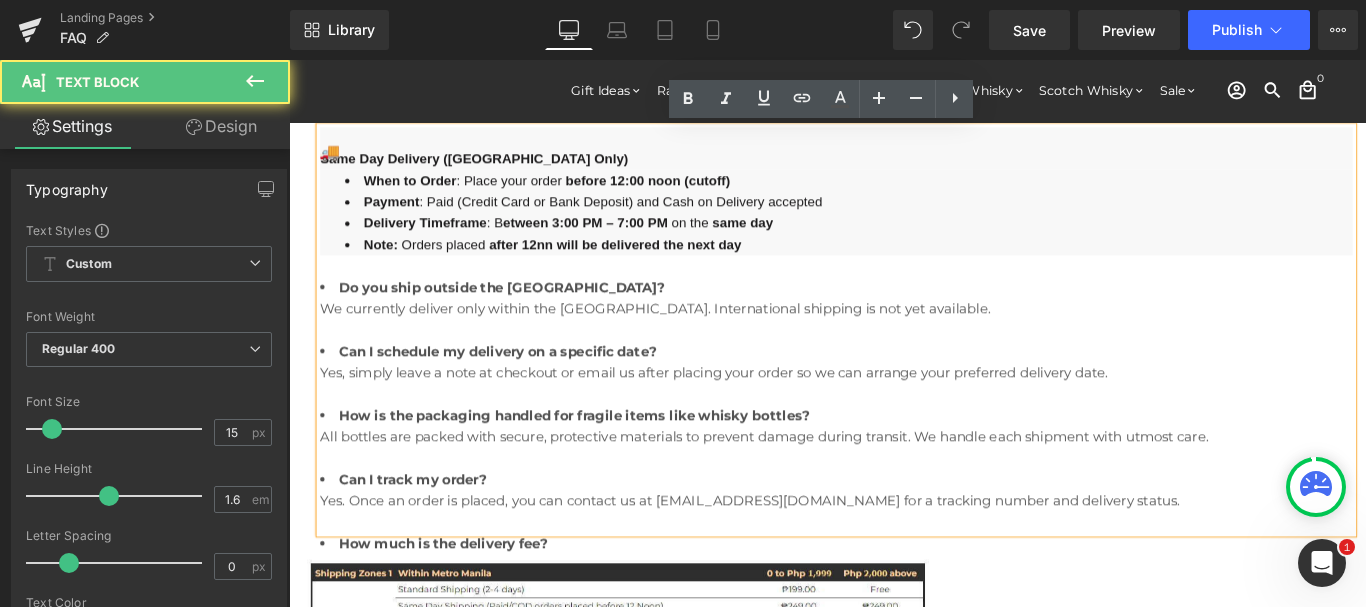 click on "Can I schedule my delivery on a specific date? Yes, simply leave a note at checkout or email us after placing your order so we can arrange your preferred delivery date." at bounding box center (904, 412) 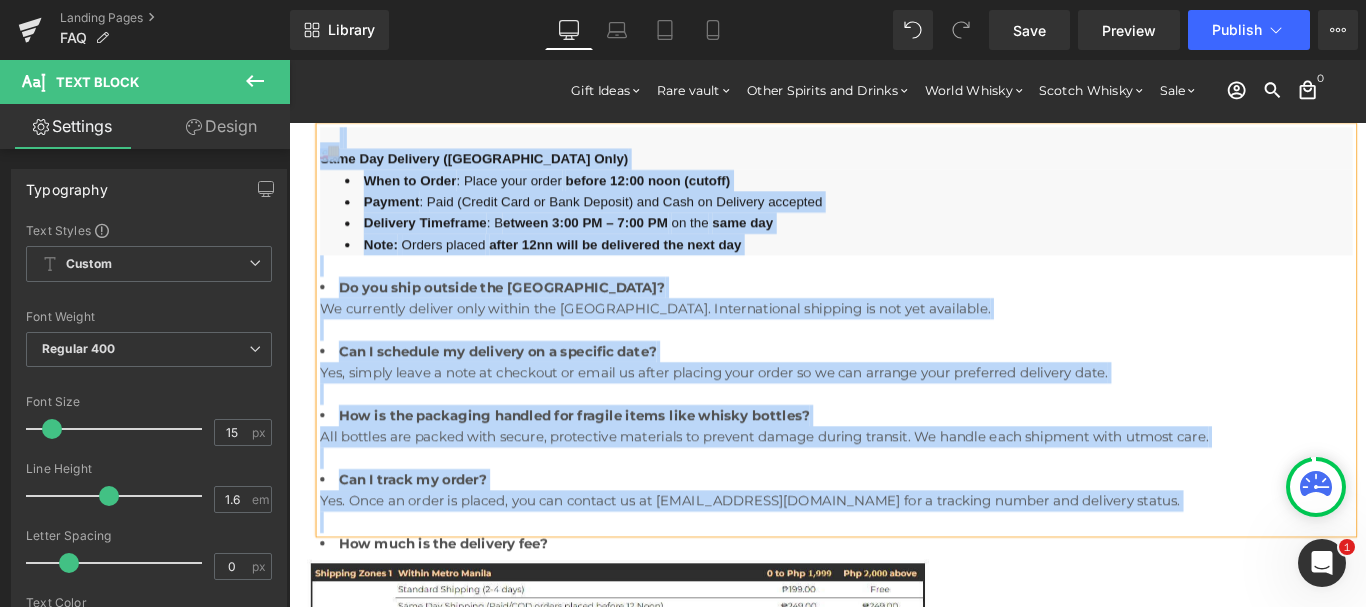 type 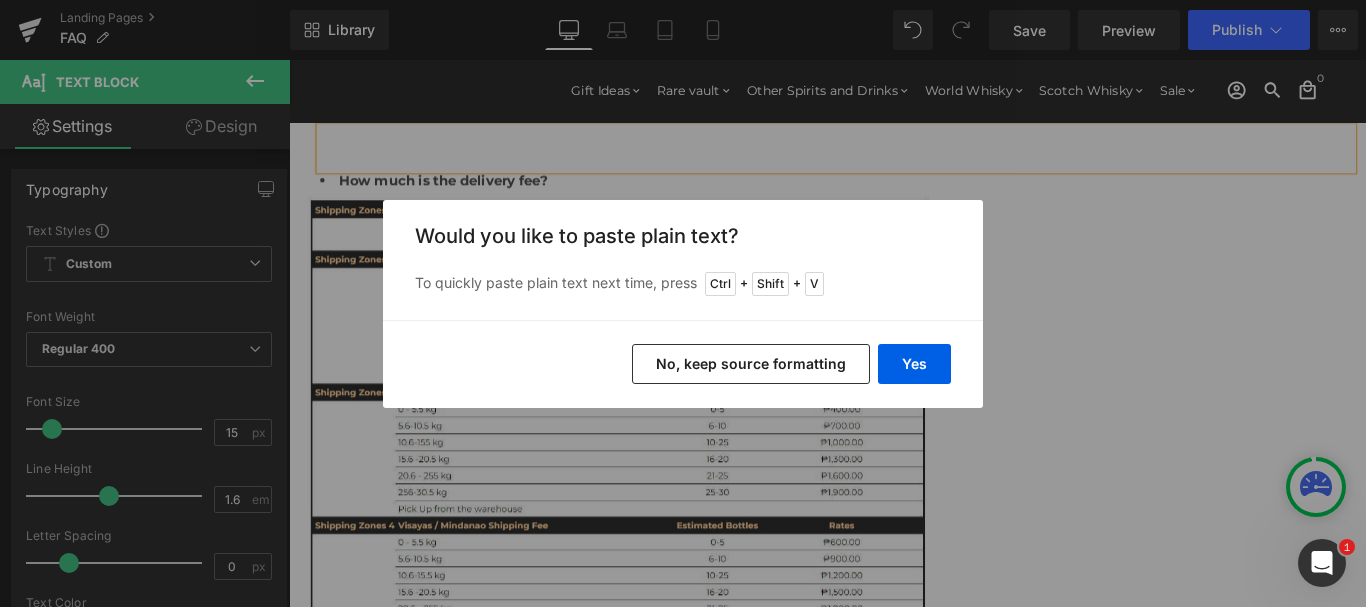 click on "No, keep source formatting" at bounding box center [751, 364] 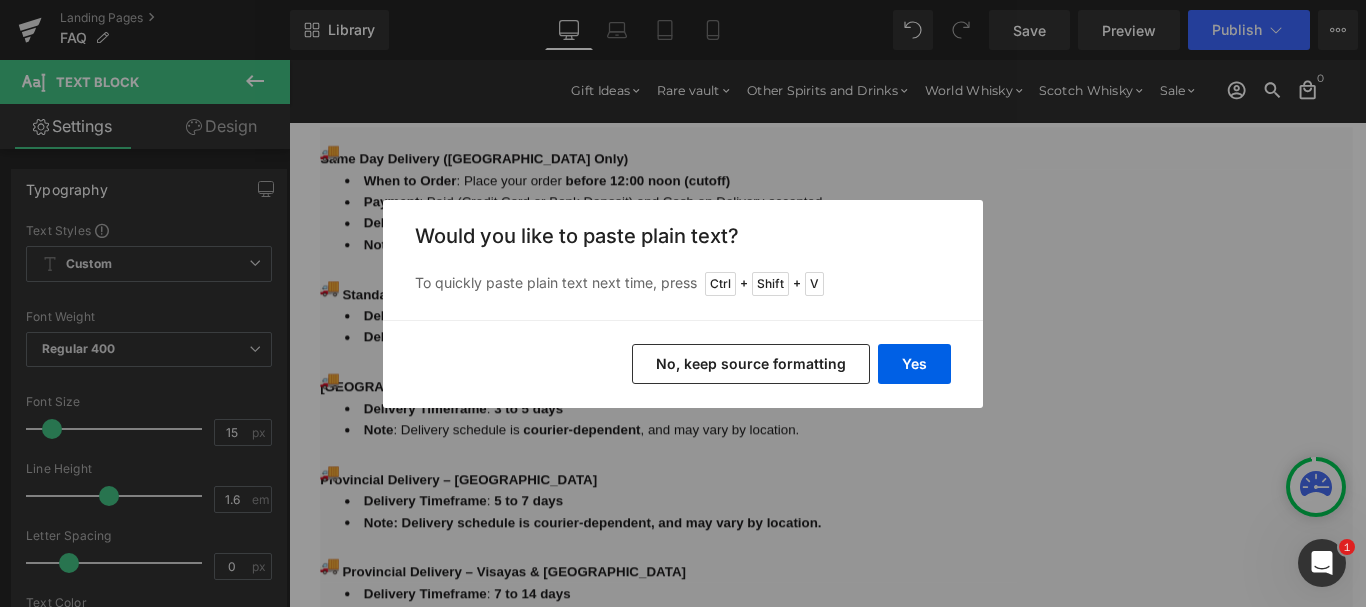 scroll, scrollTop: 706, scrollLeft: 0, axis: vertical 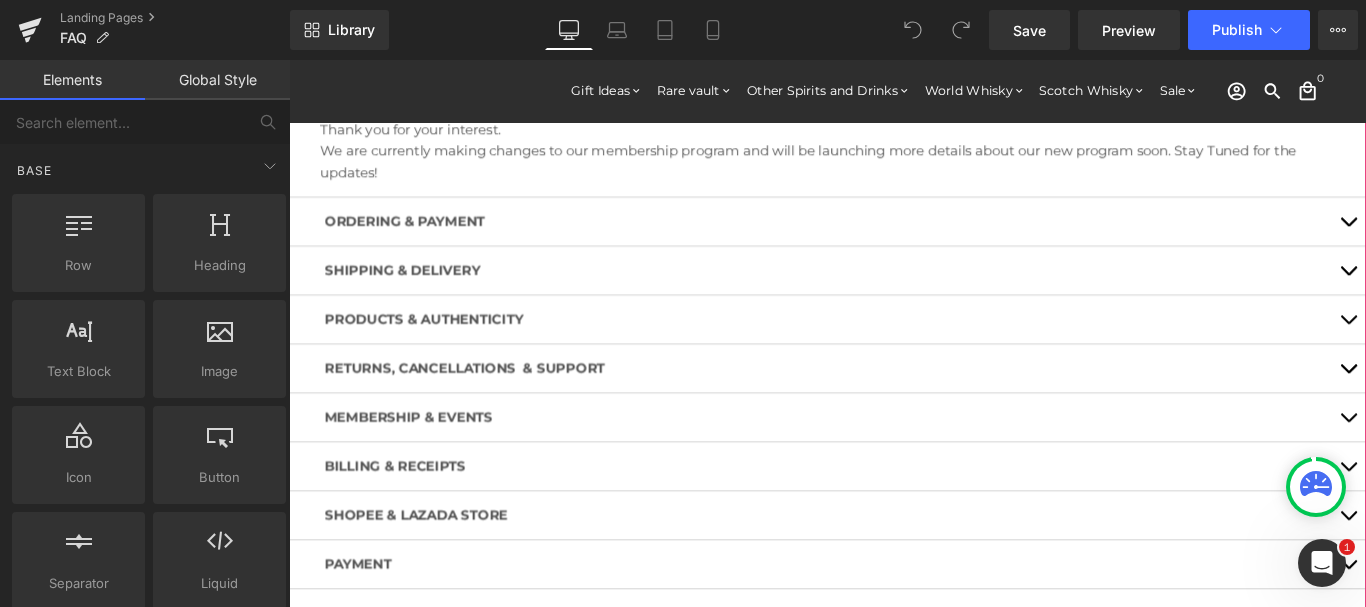 click at bounding box center (1479, 302) 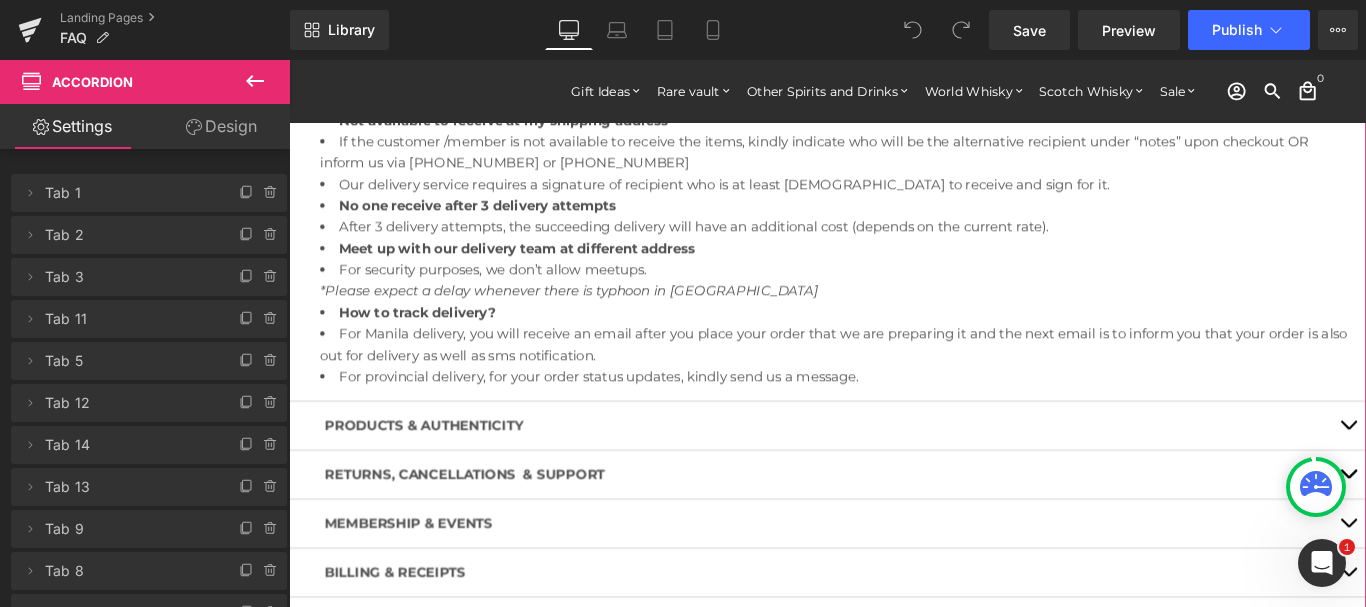 scroll, scrollTop: 1427, scrollLeft: 0, axis: vertical 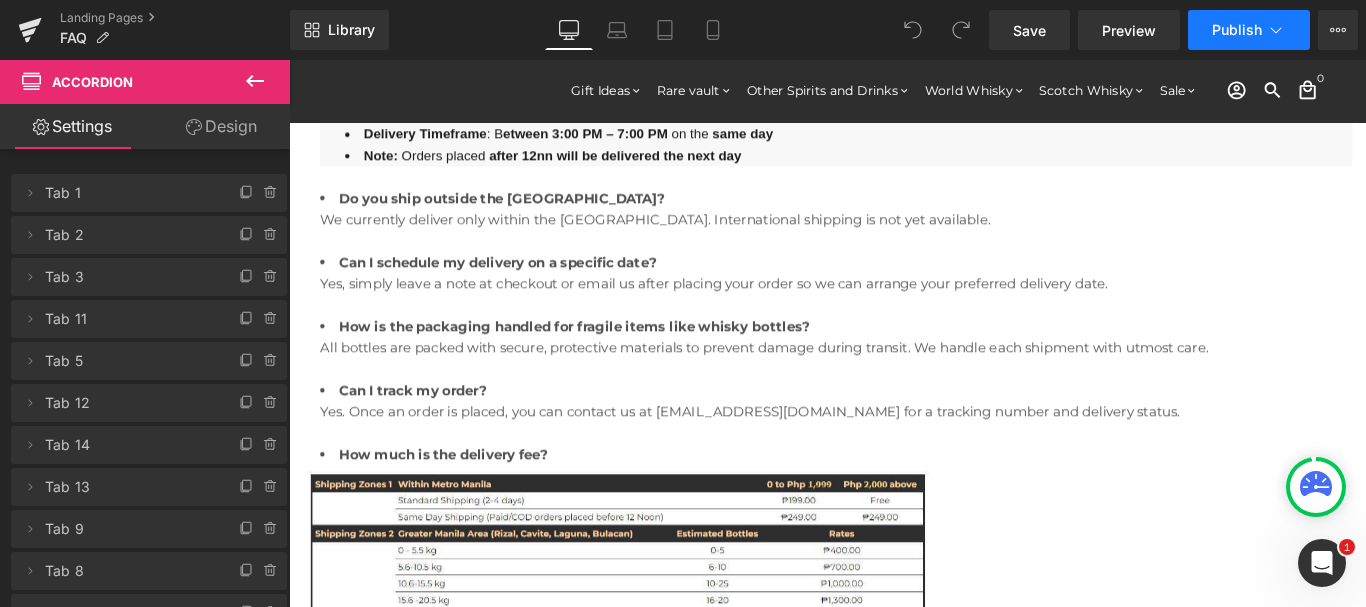 click on "Publish" at bounding box center (1237, 30) 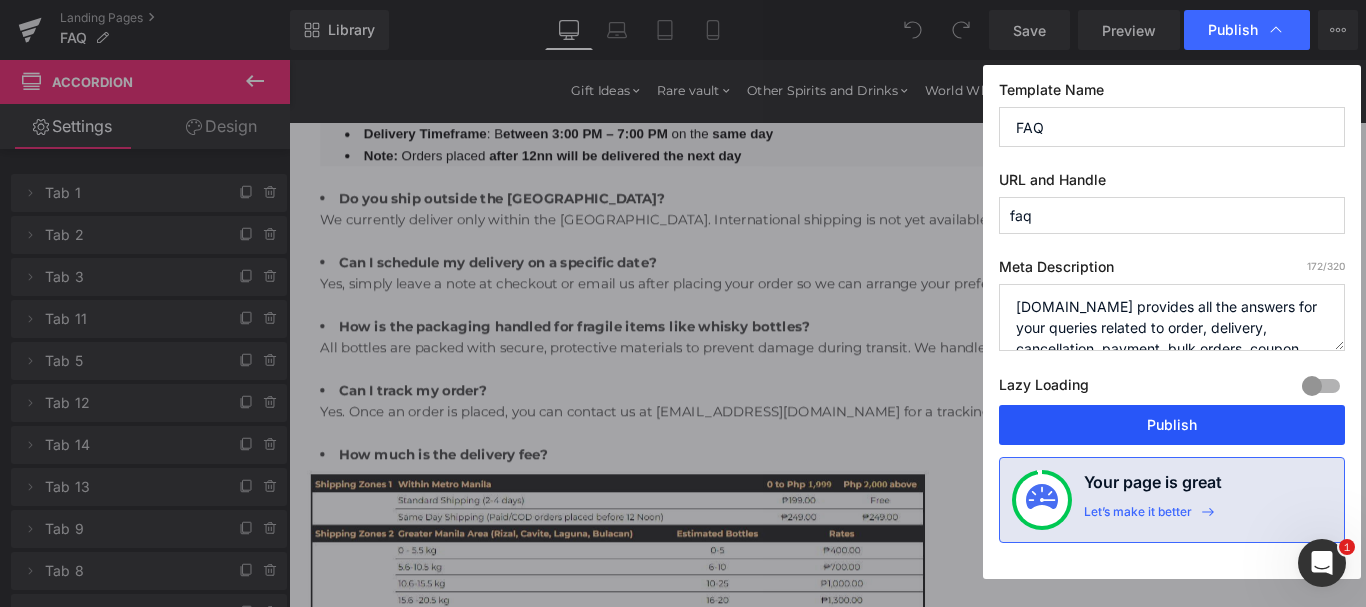 click on "Publish" at bounding box center (1172, 425) 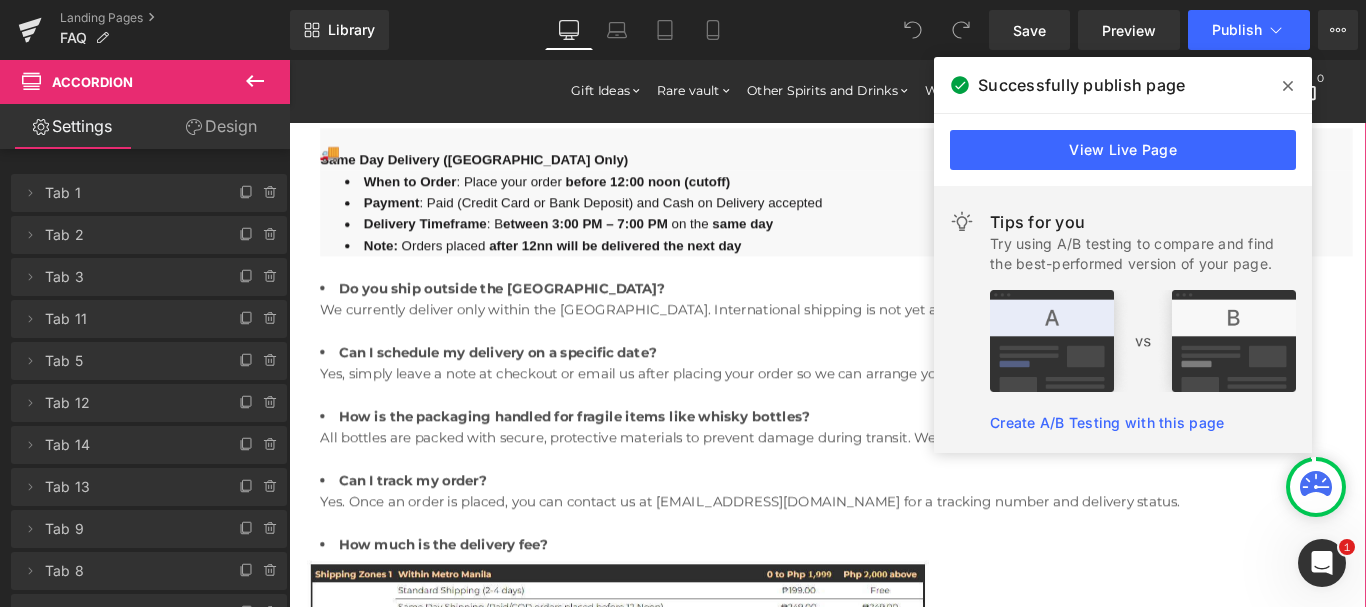 scroll, scrollTop: 204, scrollLeft: 0, axis: vertical 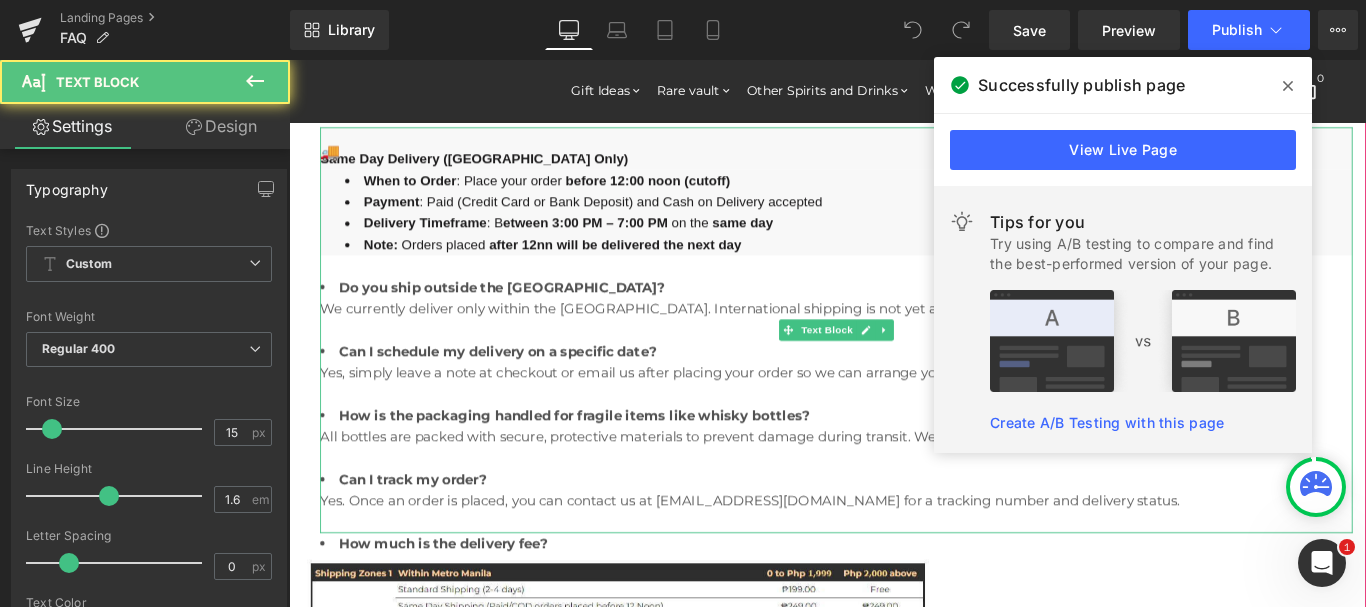 click on "Note:   Orders placed   after 12nn will be delivered the next day" at bounding box center [918, 268] 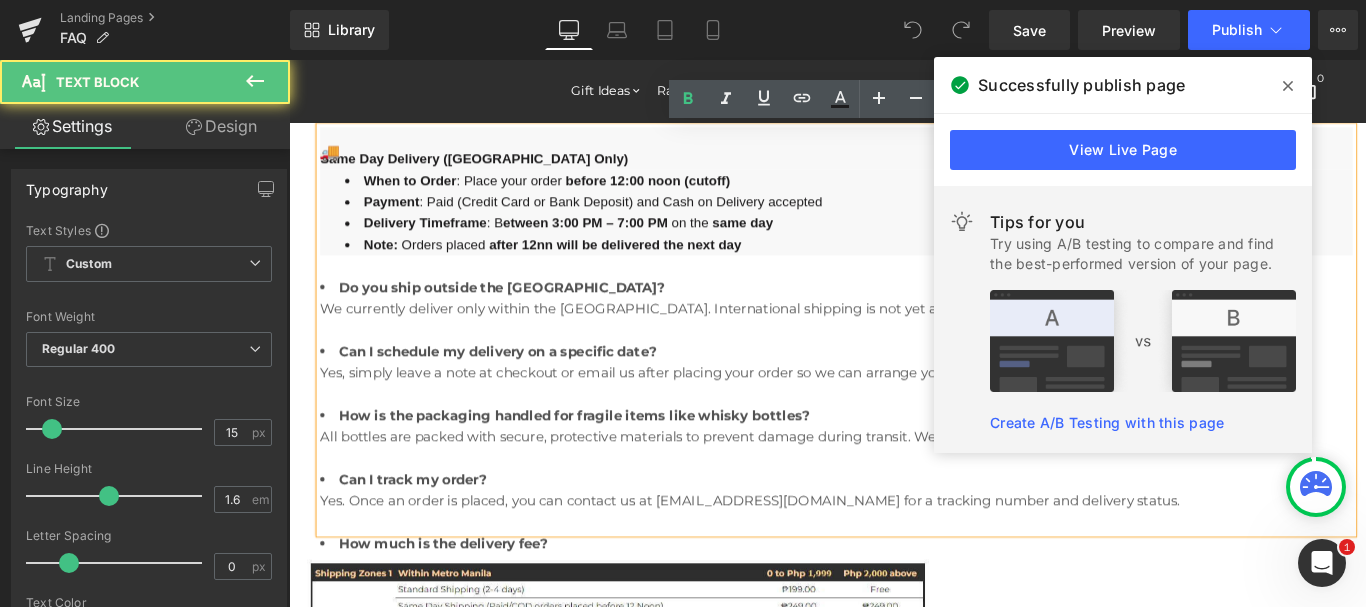 click on "Note:   Orders placed   after 12nn will be delivered the next day" at bounding box center [918, 268] 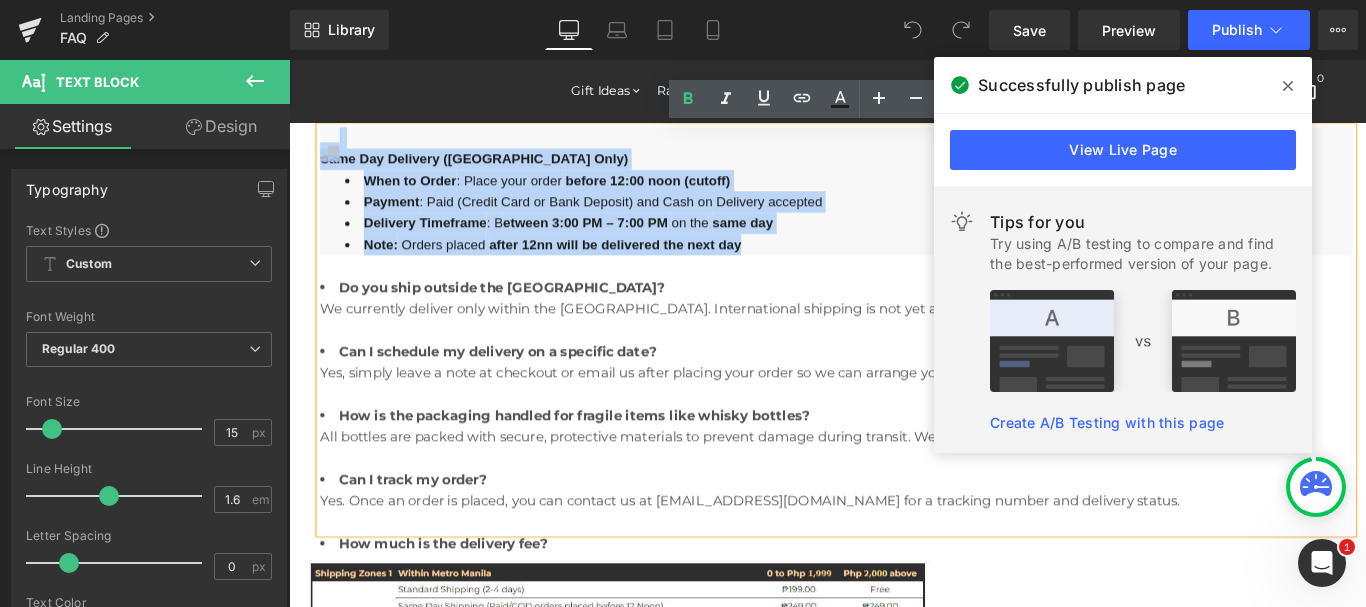 drag, startPoint x: 814, startPoint y: 267, endPoint x: 327, endPoint y: 171, distance: 496.37183 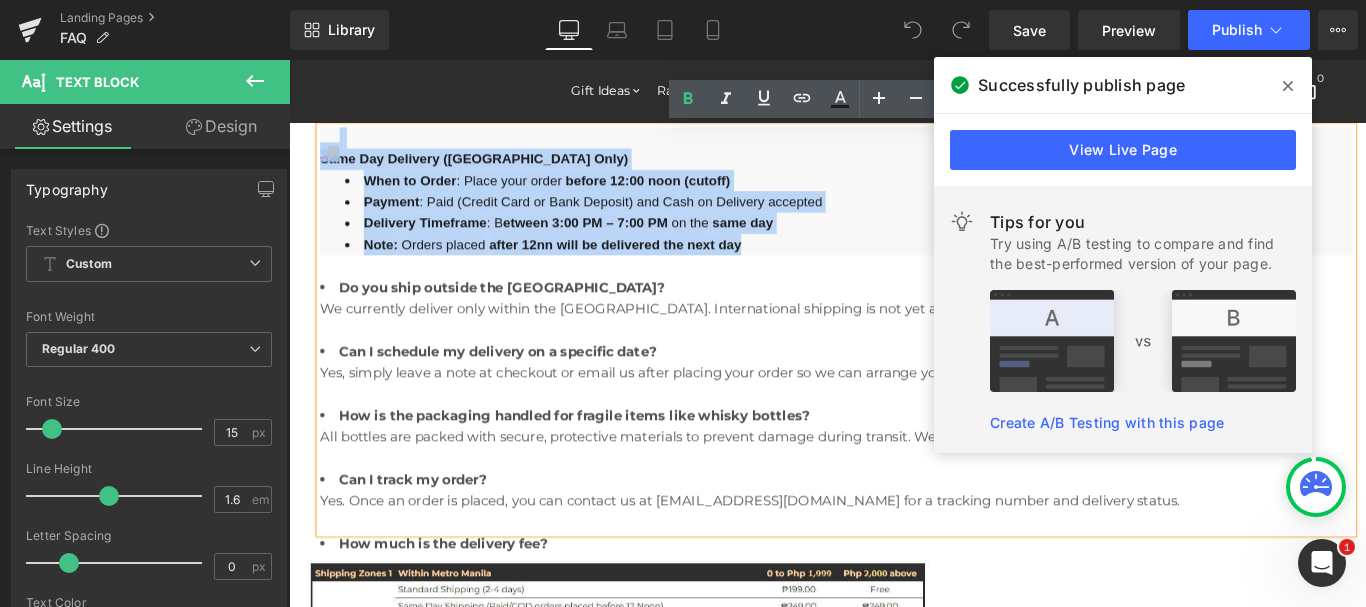 click on "Same Day Delivery ([GEOGRAPHIC_DATA] Only) When to Order : Place your order   before 12:00 noon (cutoff) Payment : Paid (Credit Card or Bank Deposit) and Cash on Delivery accepted Delivery Timeframe : B etween 3:00 PM – 7:00 PM   on the   same day Note:   Orders placed   after 12nn will be delivered the next day Do you ship outside the [GEOGRAPHIC_DATA]? We currently deliver only within the [GEOGRAPHIC_DATA]. International shipping is not yet available. Can I schedule my delivery on a specific date? Yes, simply leave a note at checkout or email us after placing your order so we can arrange your preferred delivery date. How is the packaging handled for fragile items like whisky bottles? All bottles are packed with secure, protective materials to prevent damage during transit. We handle each shipment with utmost care. Can I track my order? Yes. Once an order is placed, you can contact us at [EMAIL_ADDRESS][DOMAIN_NAME] for a tracking number and delivery status." at bounding box center [904, 364] 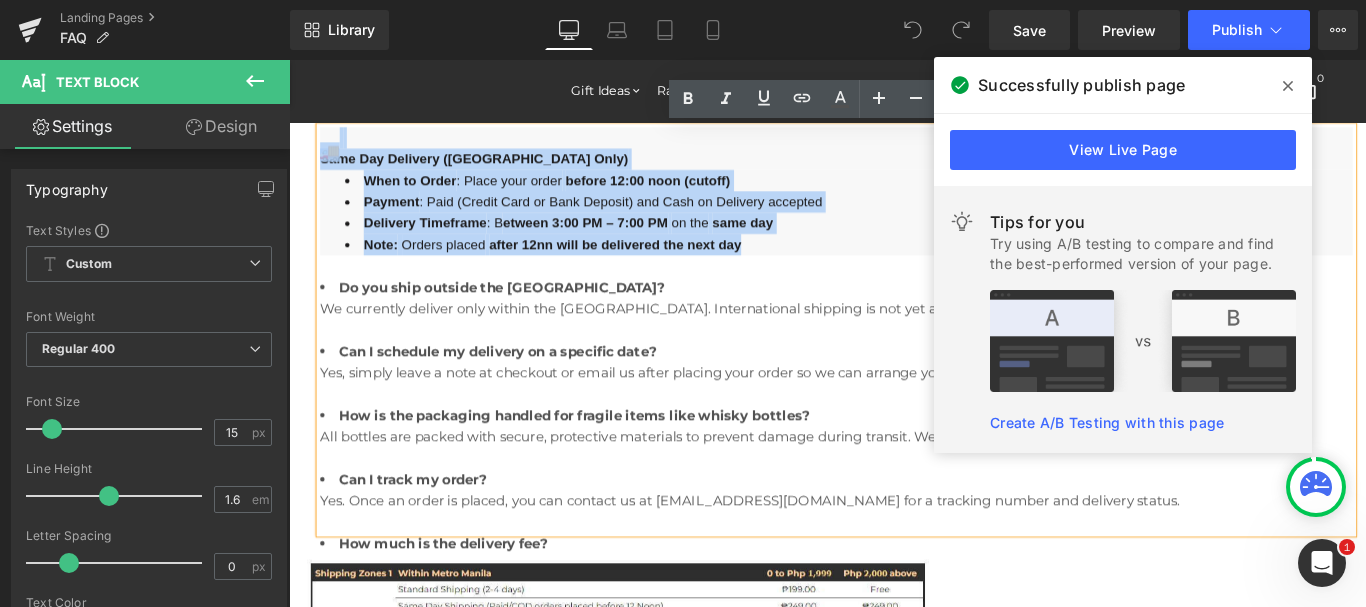 type 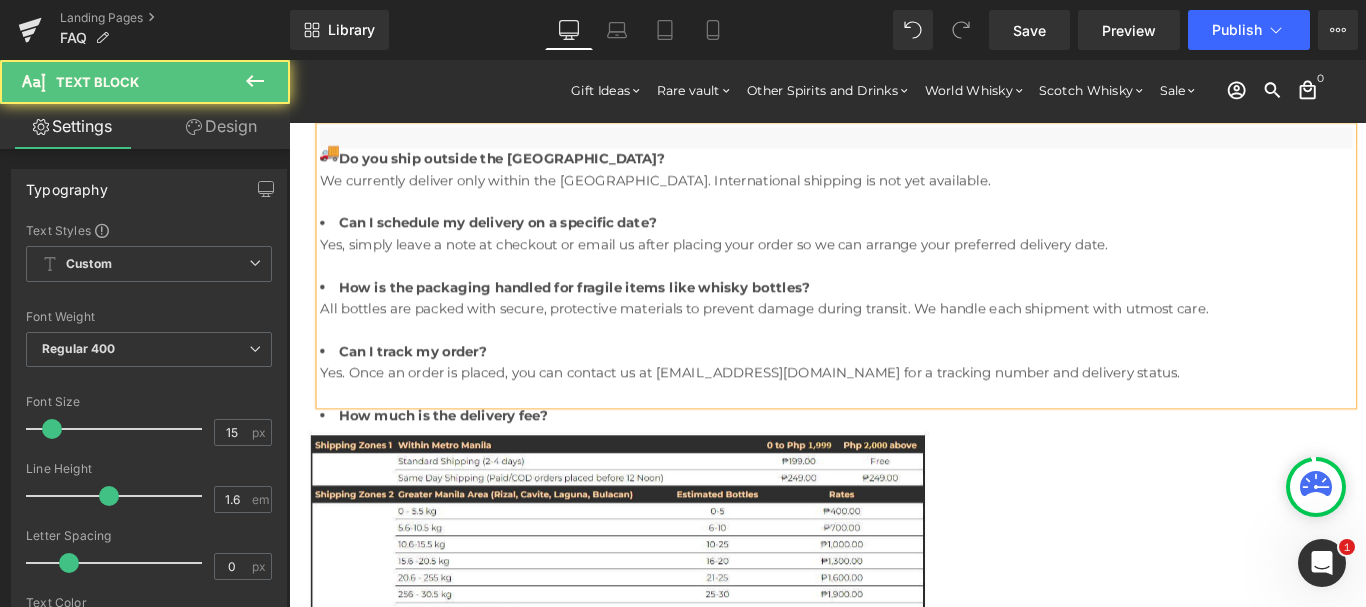 click on "Do you ship outside the [GEOGRAPHIC_DATA]? We currently deliver only within the [GEOGRAPHIC_DATA]. International shipping is not yet available." at bounding box center (904, 196) 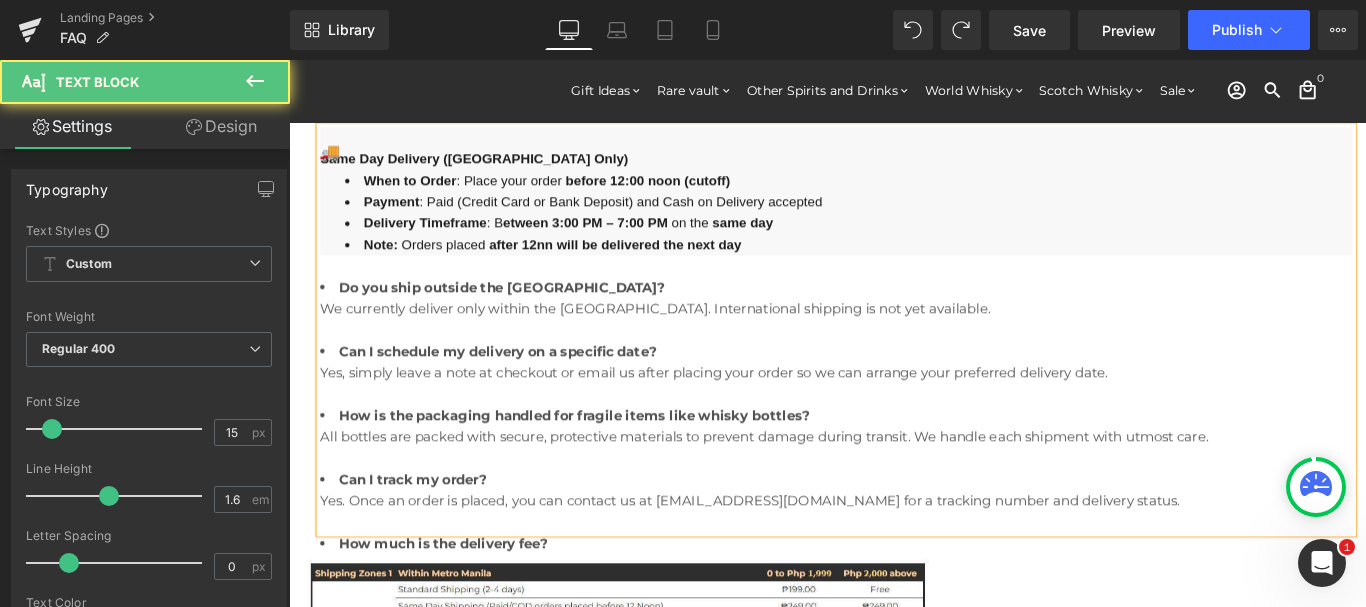 click on "Same Day Delivery ([GEOGRAPHIC_DATA] Only)" at bounding box center [497, 171] 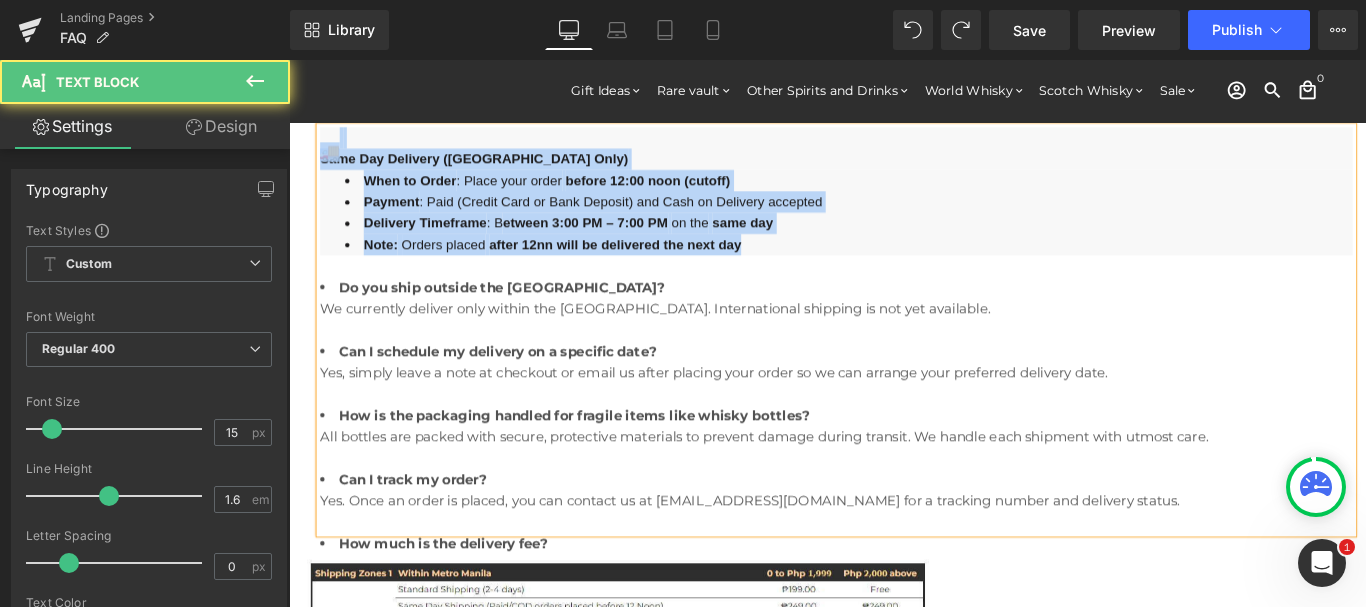 drag, startPoint x: 451, startPoint y: 203, endPoint x: 304, endPoint y: 157, distance: 154.02922 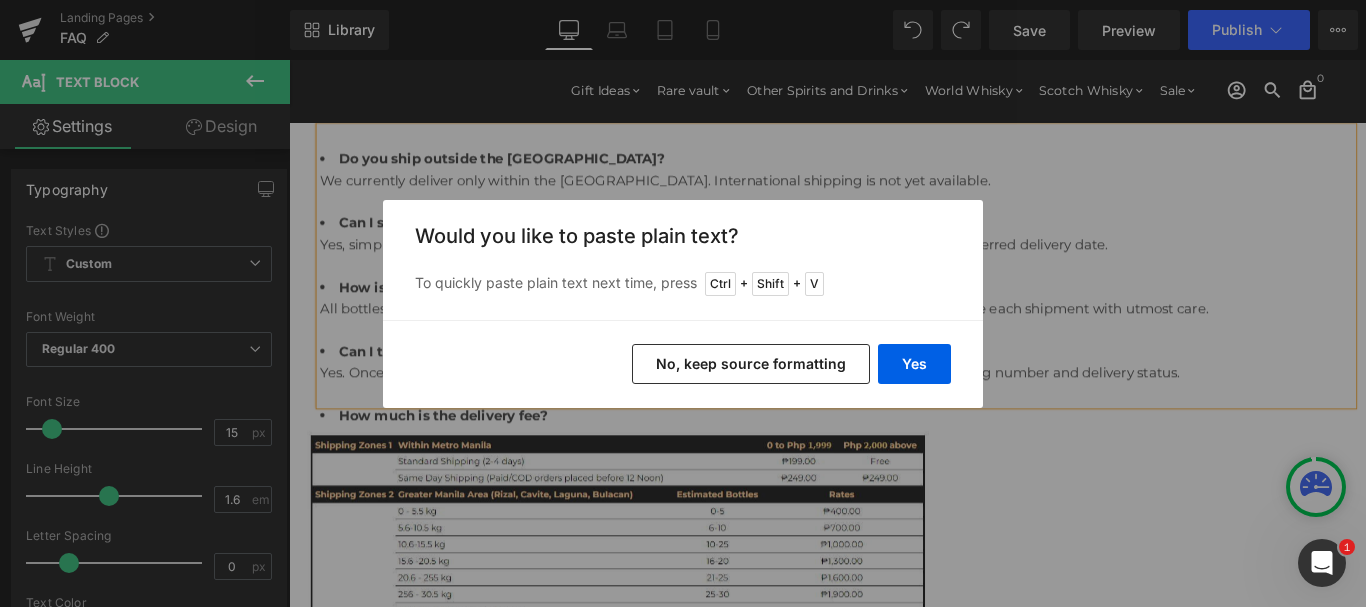 click on "No, keep source formatting" at bounding box center [751, 364] 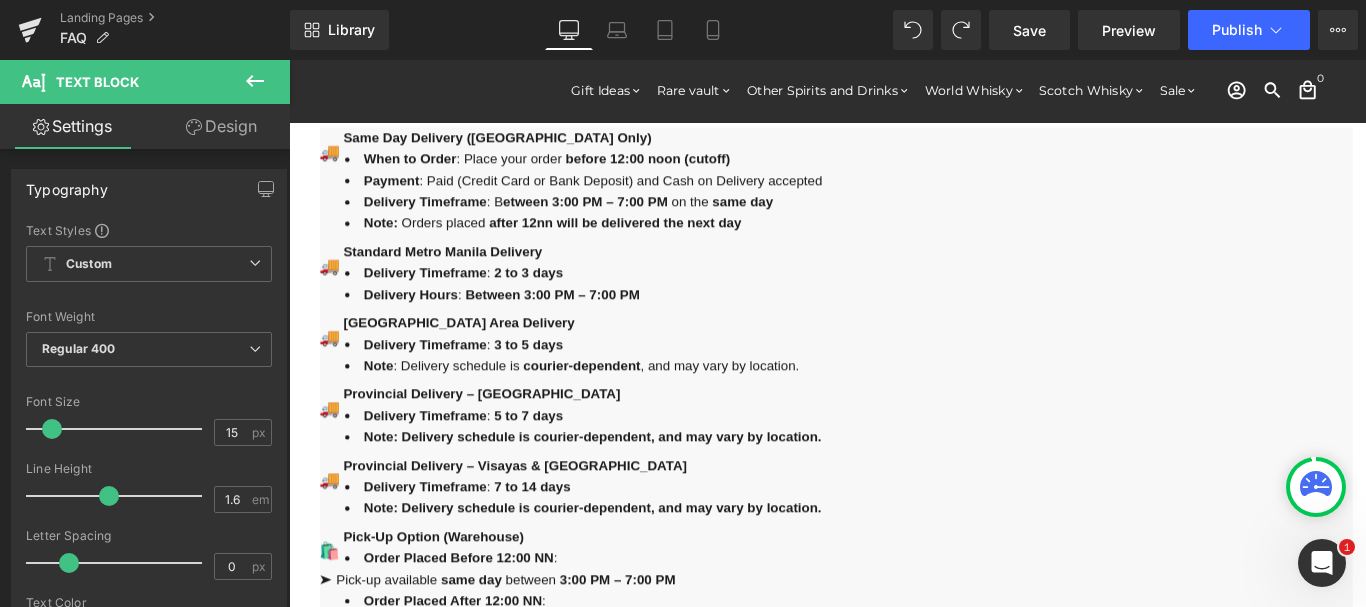 scroll, scrollTop: 250, scrollLeft: 0, axis: vertical 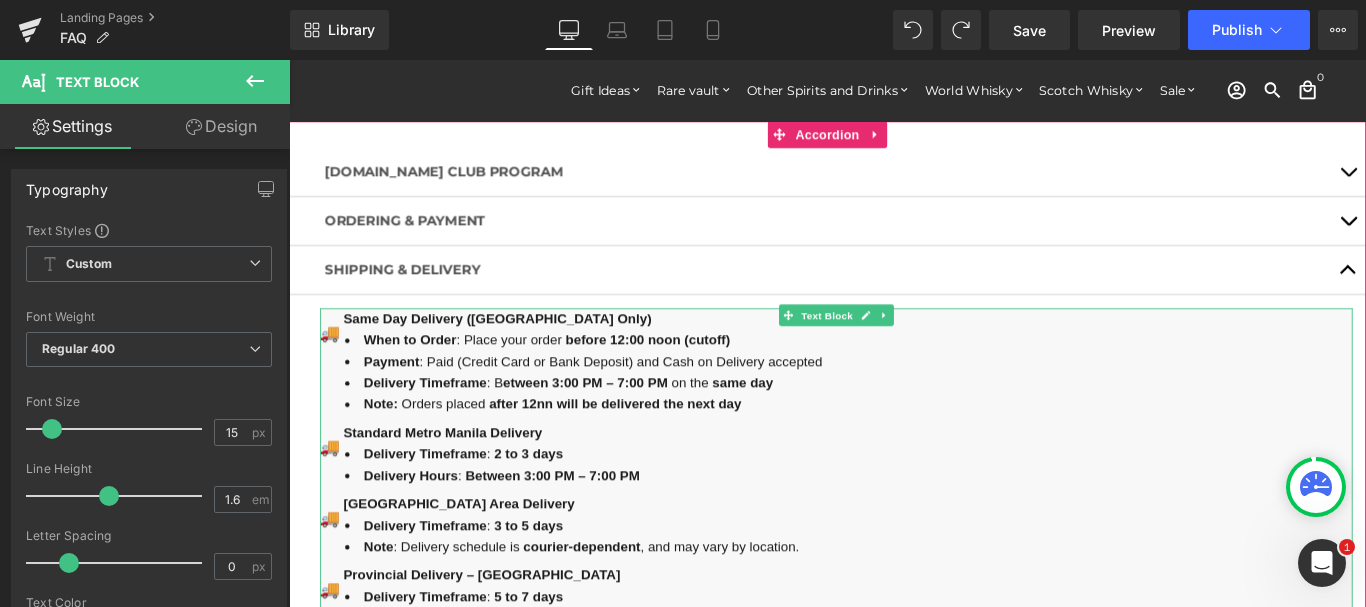 click on "Same Day Delivery ([GEOGRAPHIC_DATA] Only)" at bounding box center (523, 350) 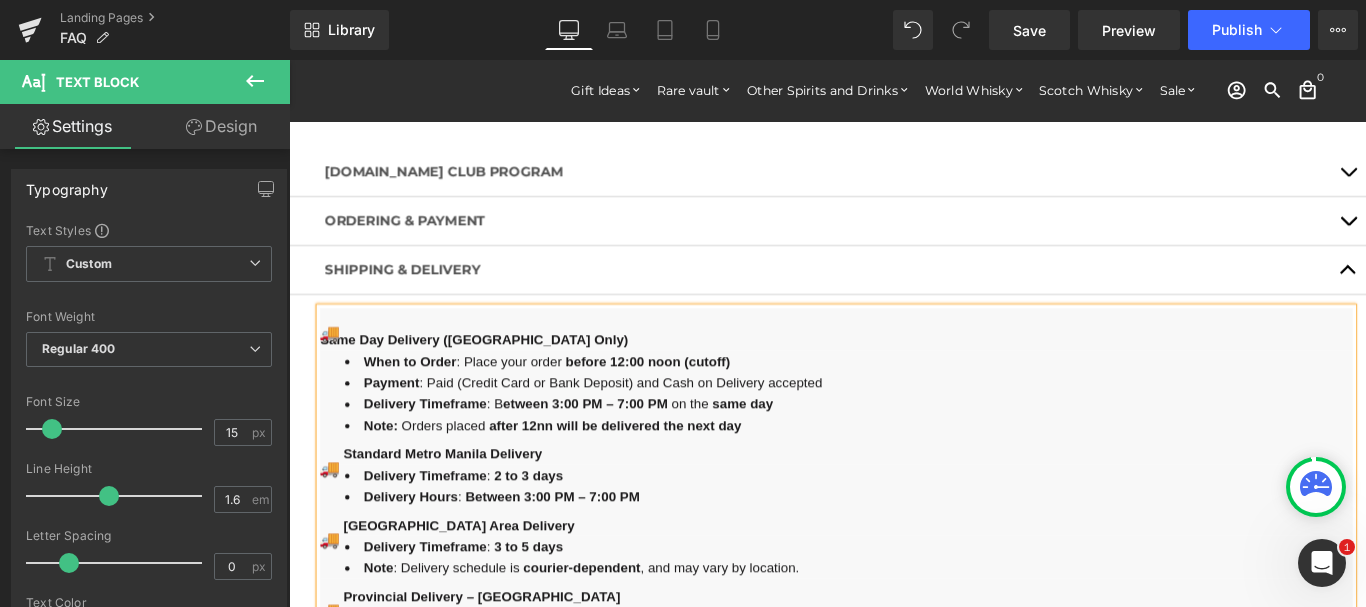 click on "Standard Metro Manila Delivery" at bounding box center (461, 502) 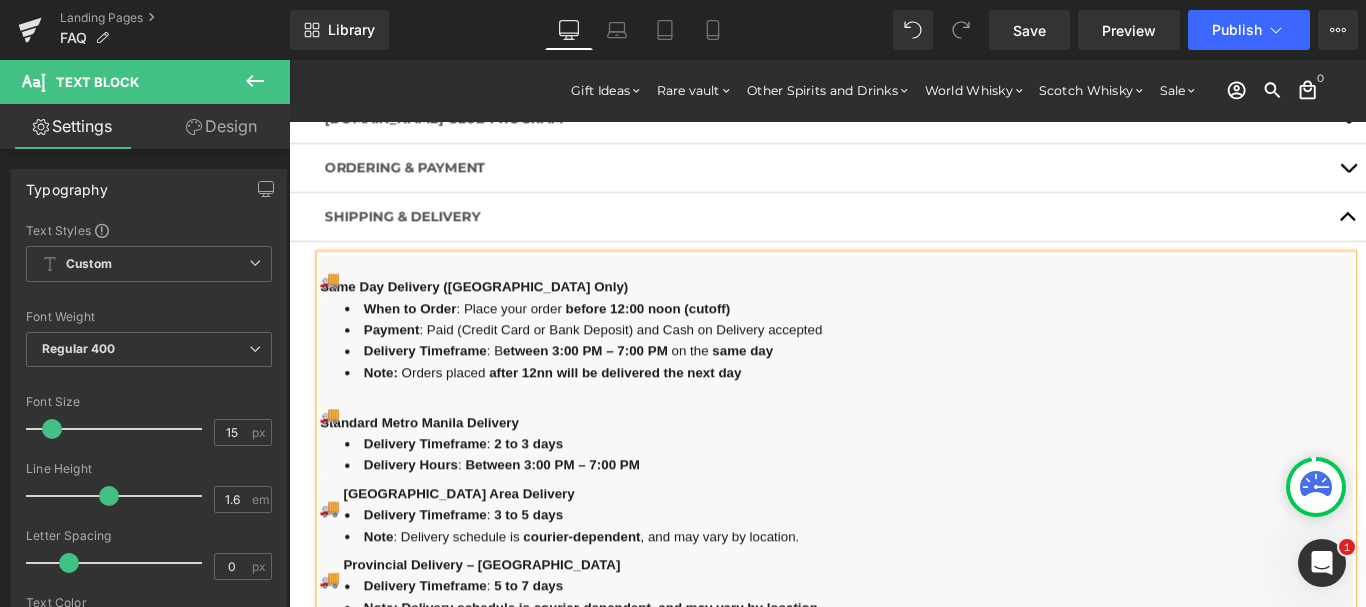 scroll, scrollTop: 102, scrollLeft: 0, axis: vertical 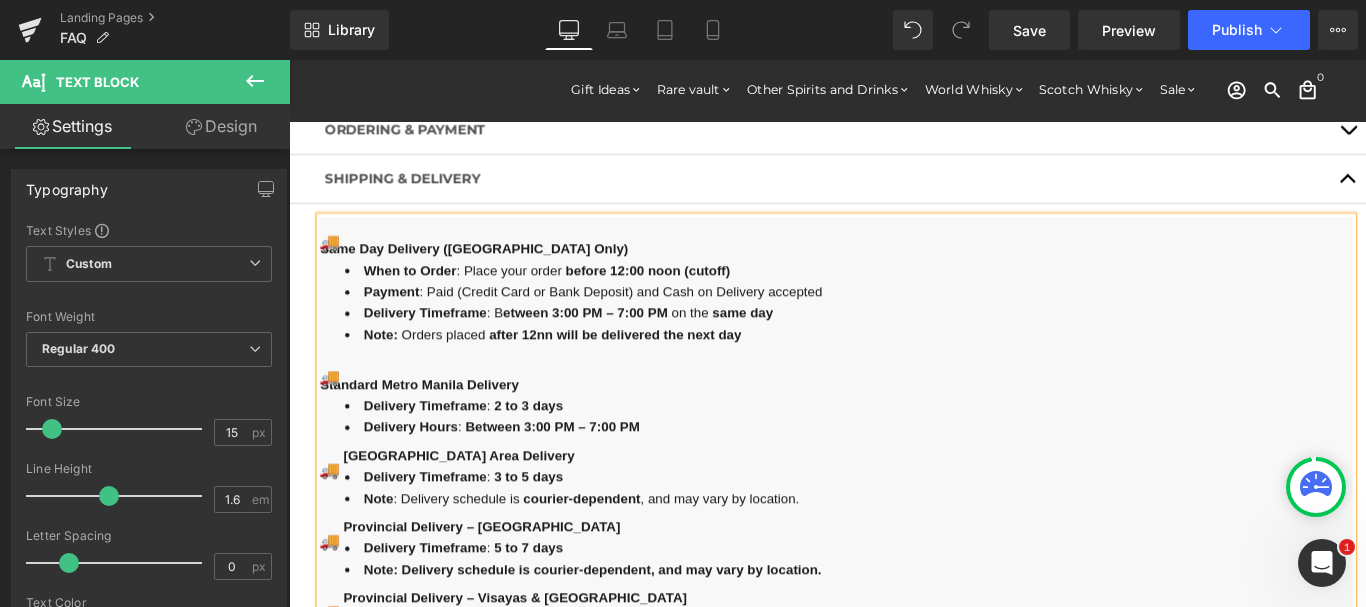 click on "[GEOGRAPHIC_DATA] Area Delivery" at bounding box center [904, 501] 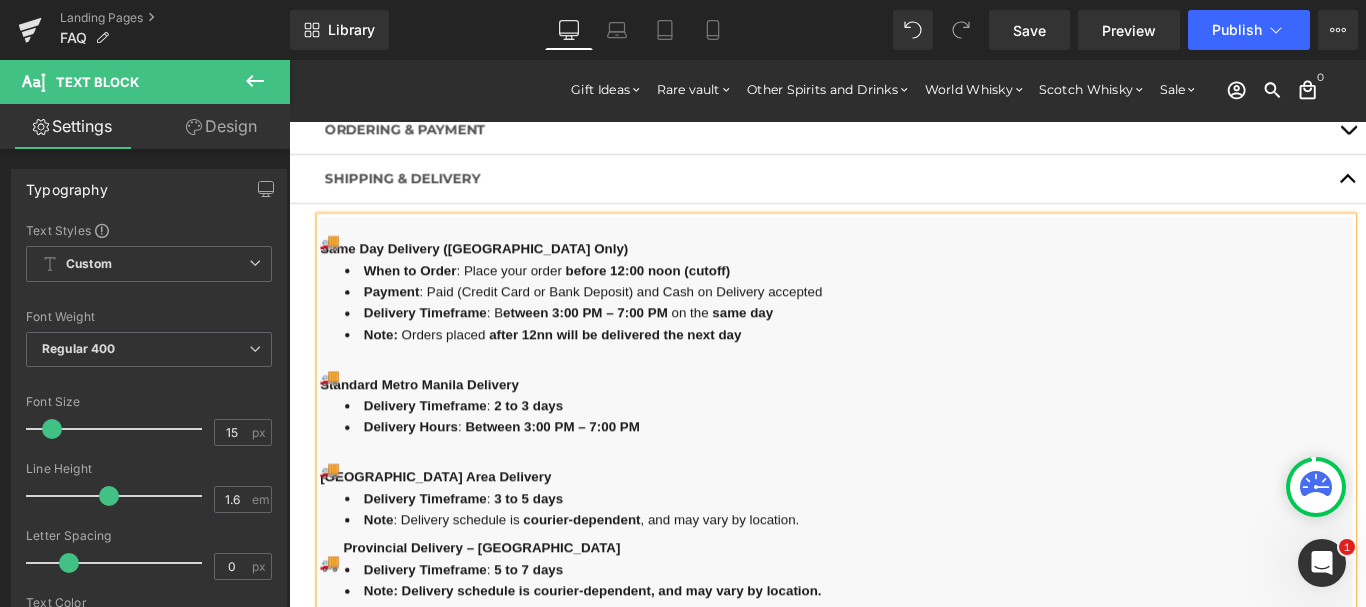 scroll, scrollTop: 204, scrollLeft: 0, axis: vertical 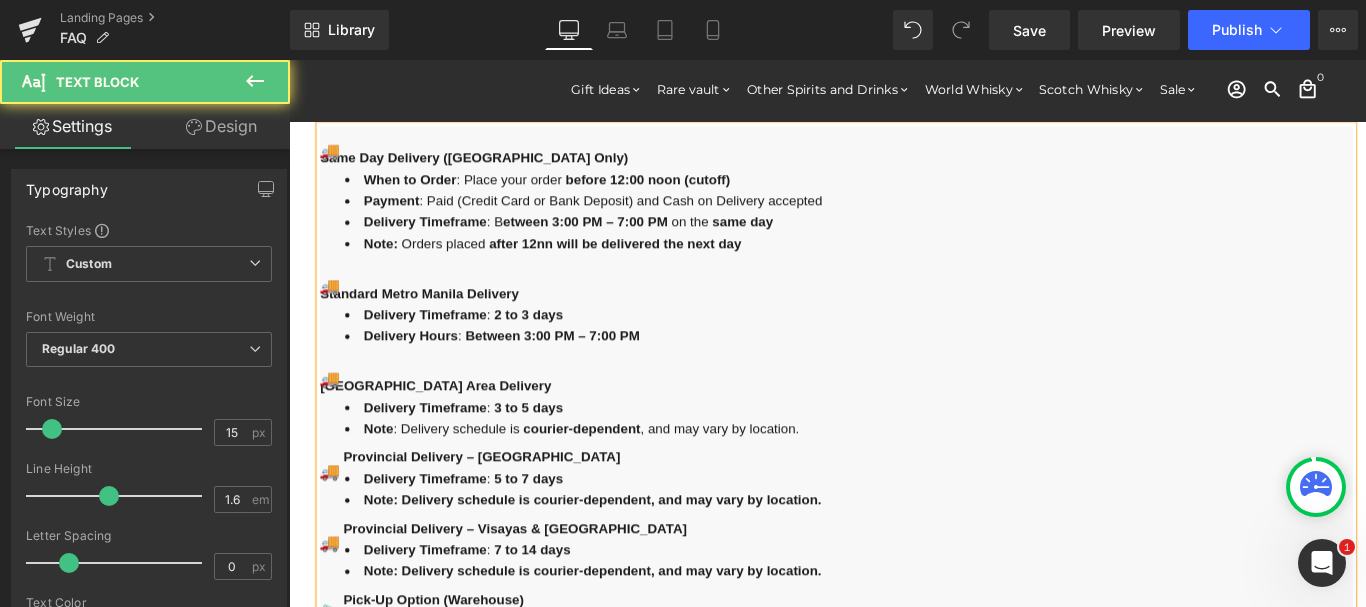 click on "Provincial Delivery – [GEOGRAPHIC_DATA]" at bounding box center (505, 506) 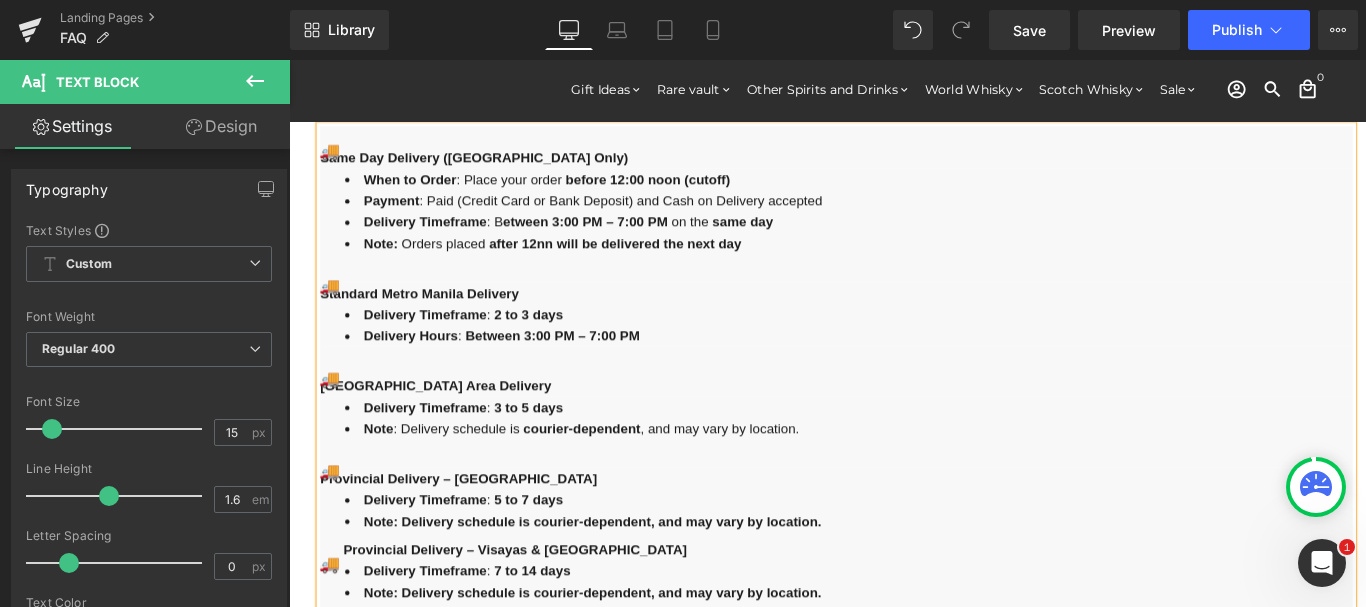scroll, scrollTop: 407, scrollLeft: 0, axis: vertical 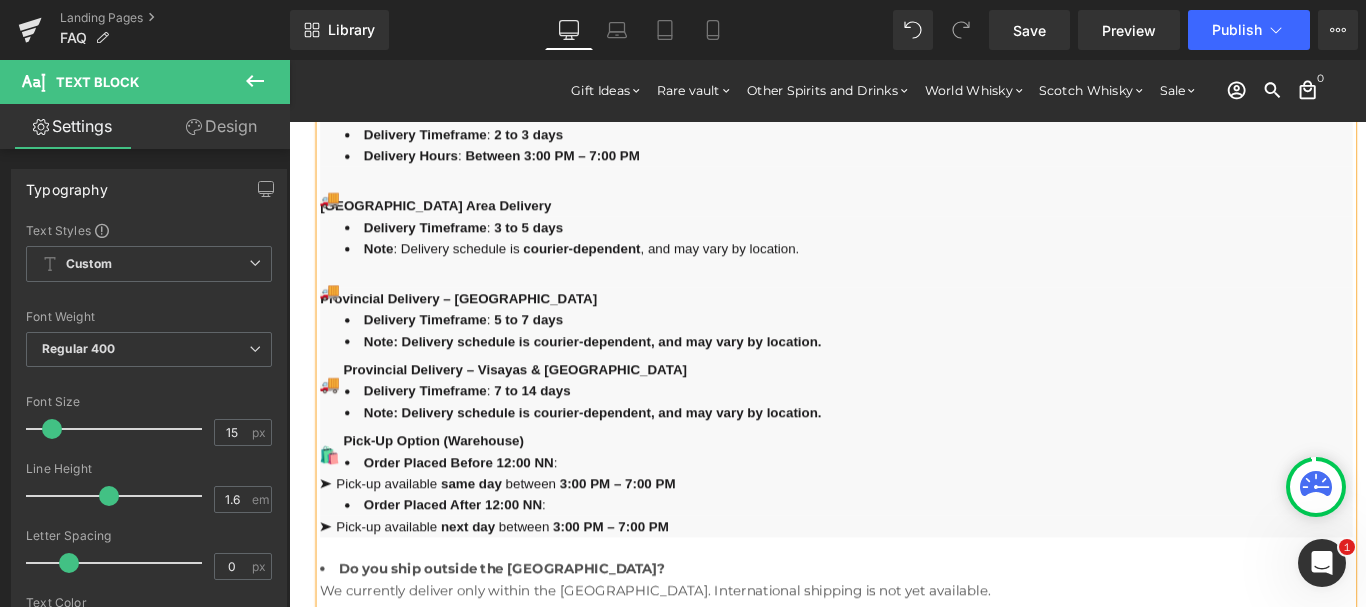 click on "Provincial Delivery – Visayas & [GEOGRAPHIC_DATA]" at bounding box center [543, 407] 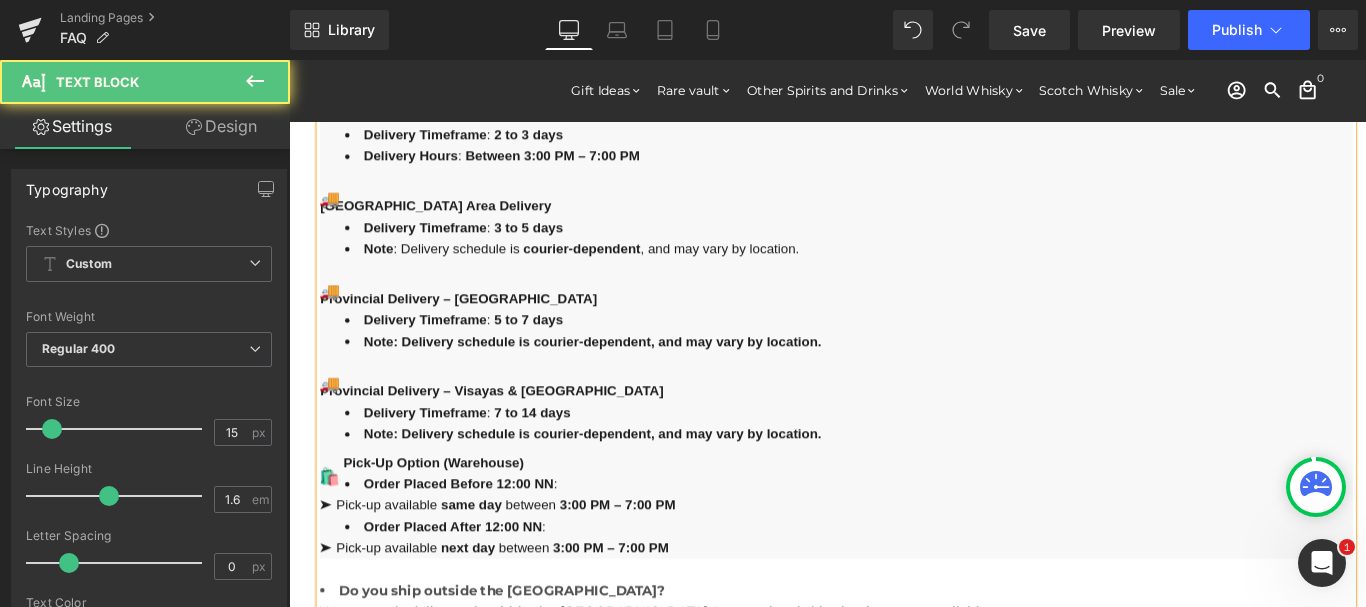 click at bounding box center (348, 511) 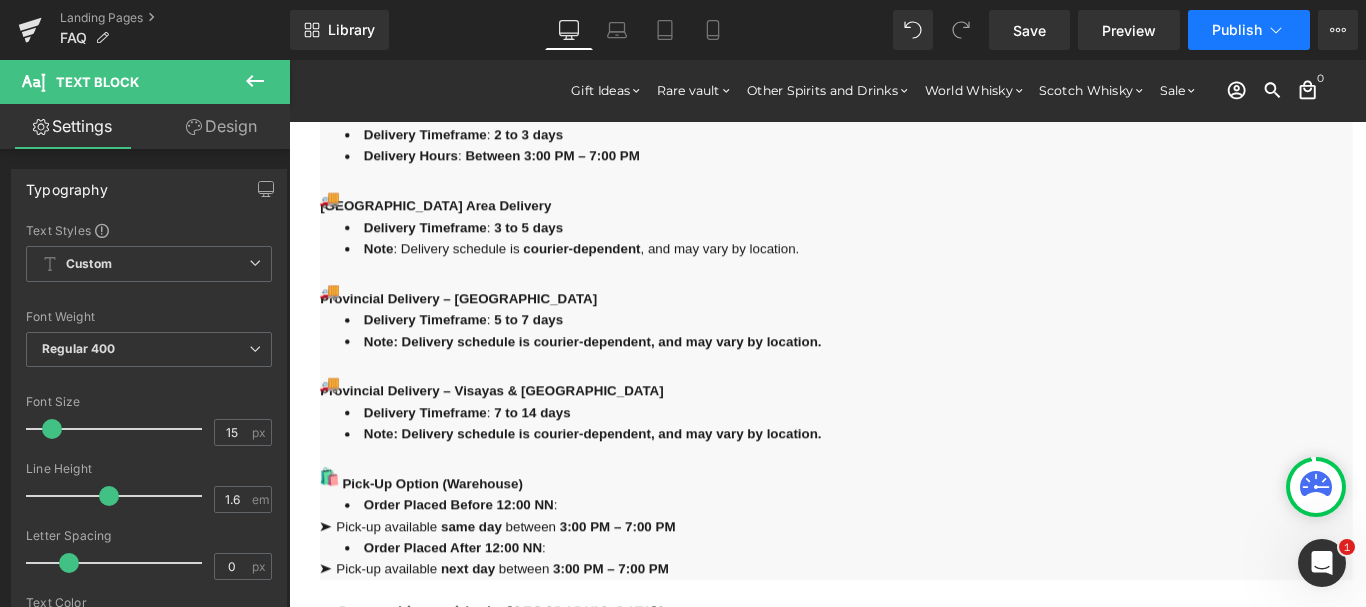 click on "Publish" at bounding box center [1249, 30] 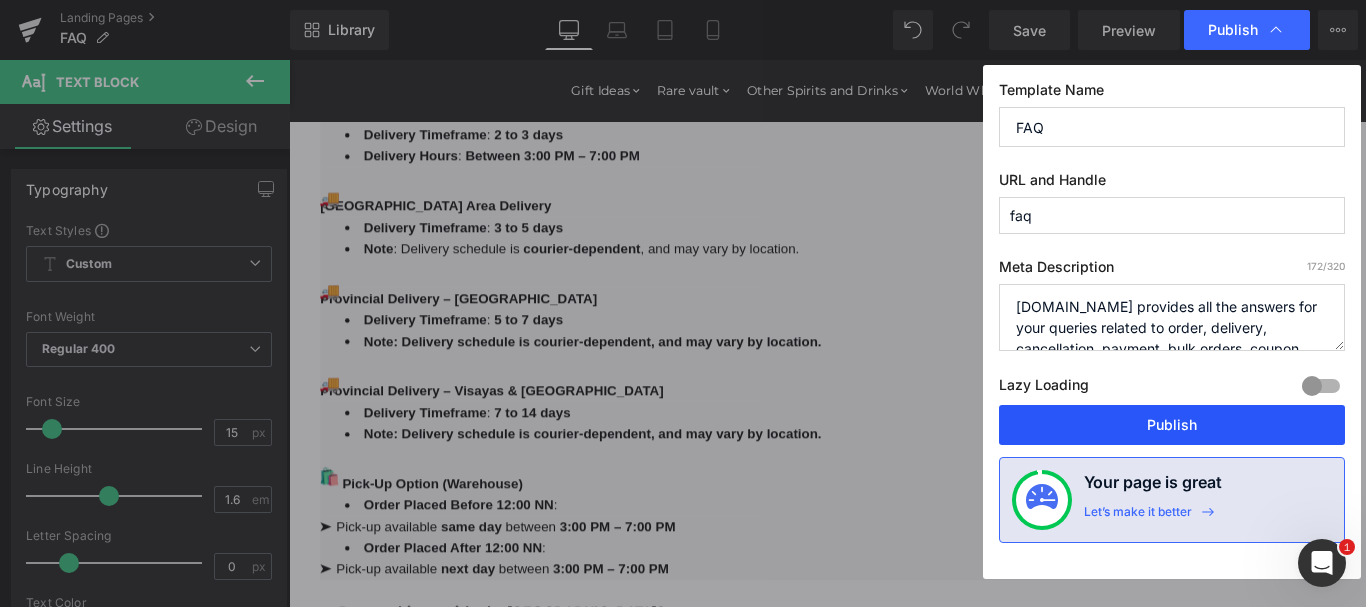 click on "Publish" at bounding box center [1172, 425] 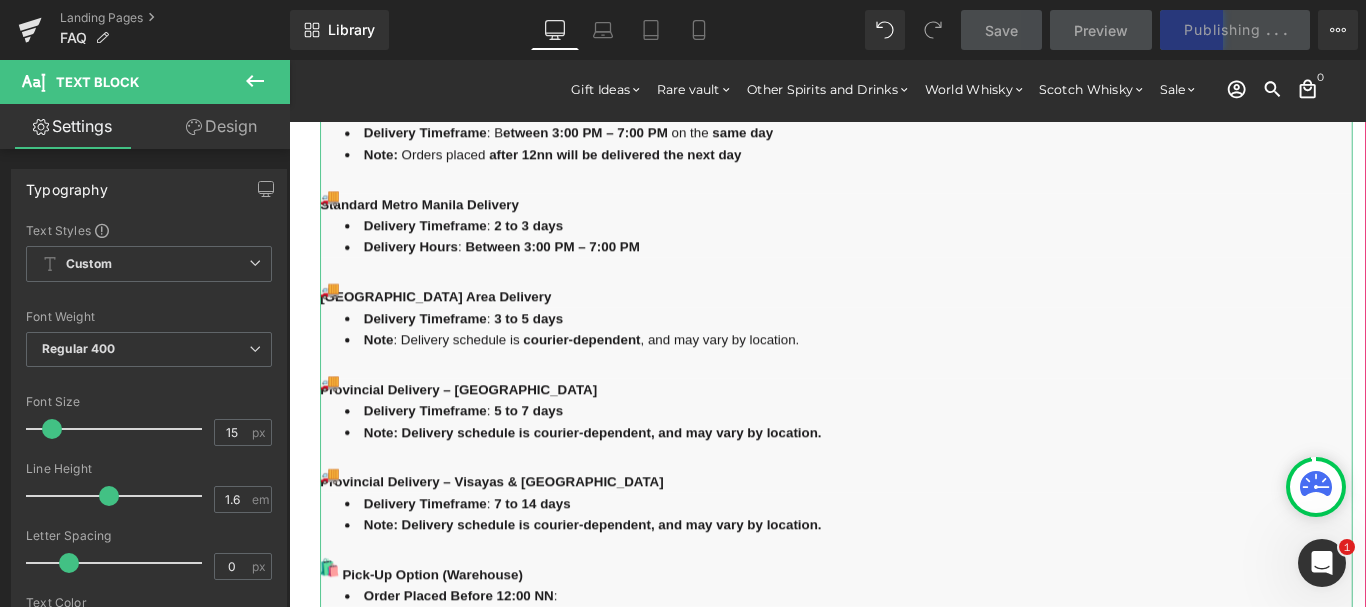 scroll, scrollTop: 102, scrollLeft: 0, axis: vertical 